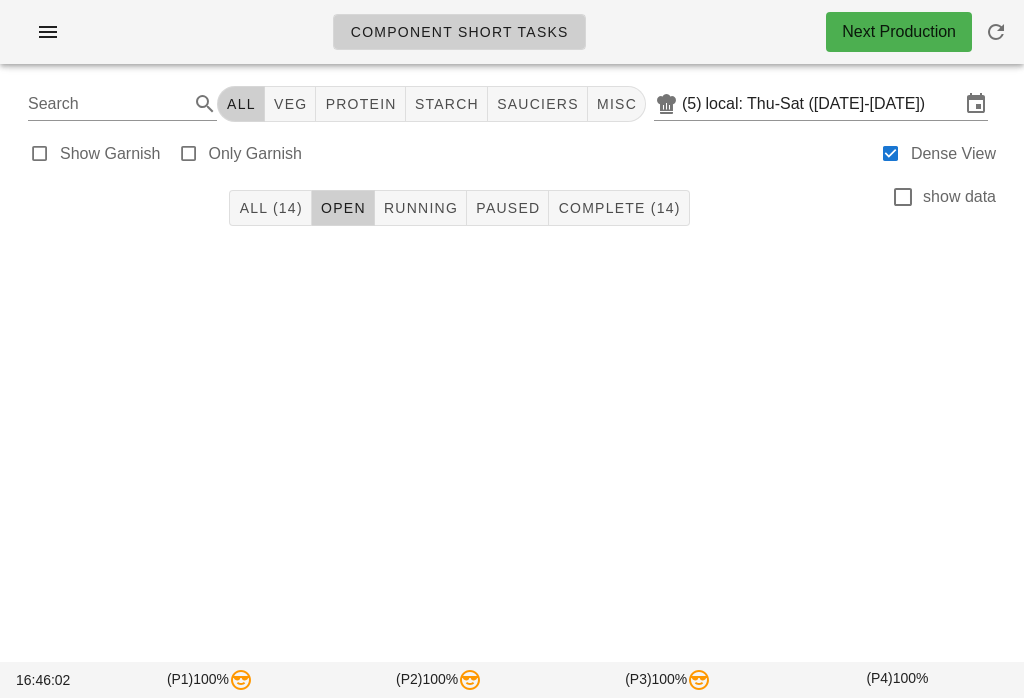 scroll, scrollTop: 0, scrollLeft: 0, axis: both 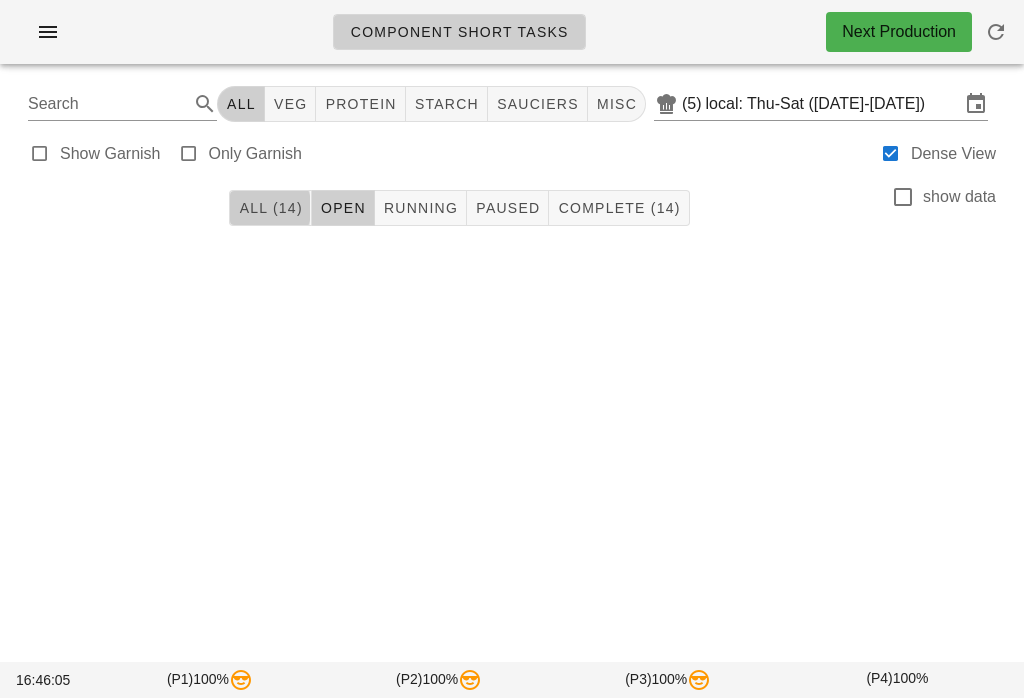 click on "All (14)" at bounding box center (270, 208) 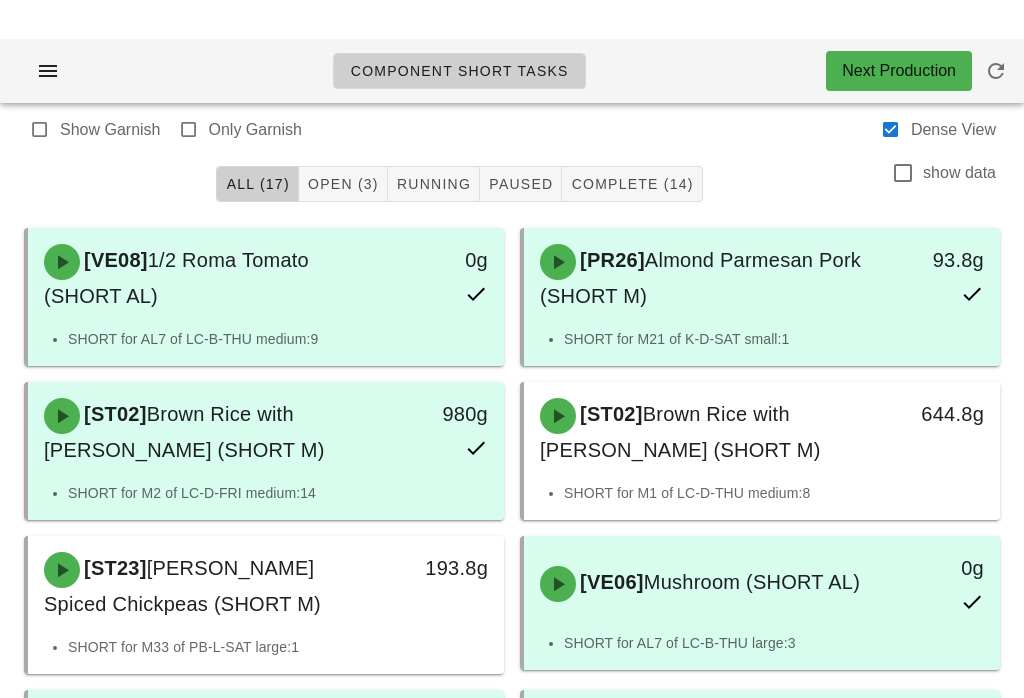 scroll, scrollTop: 0, scrollLeft: 0, axis: both 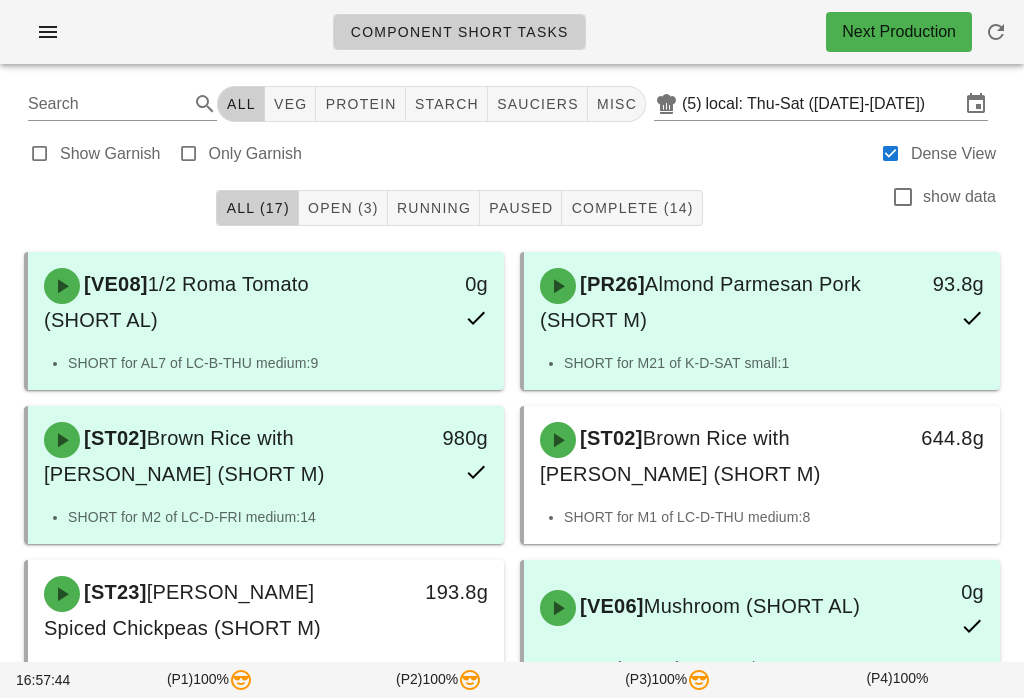 click at bounding box center [996, 32] 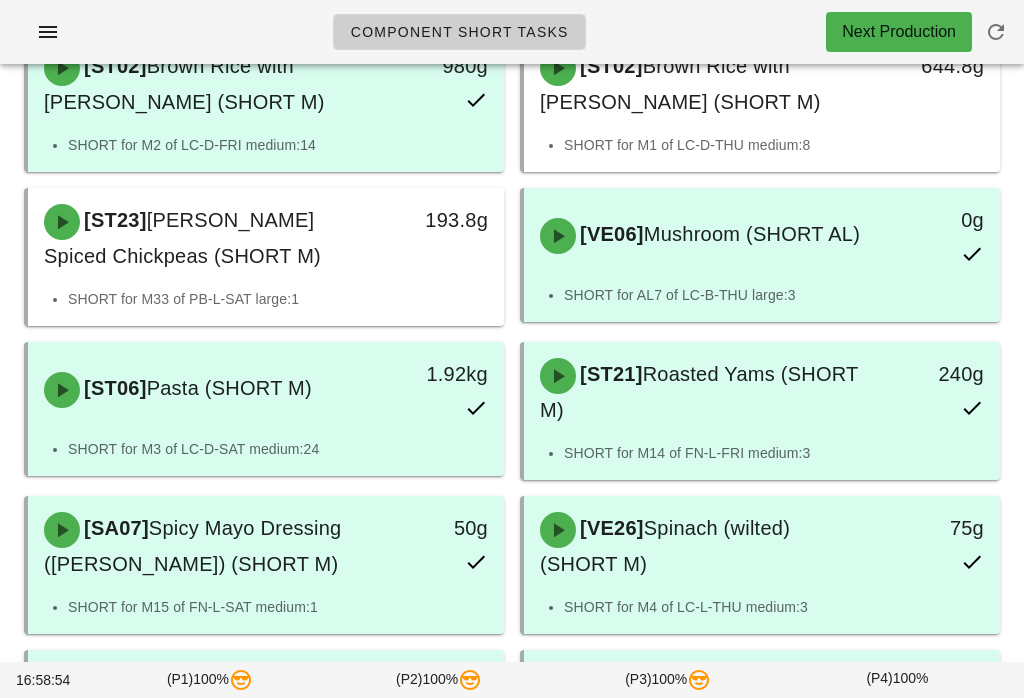 scroll, scrollTop: 366, scrollLeft: 0, axis: vertical 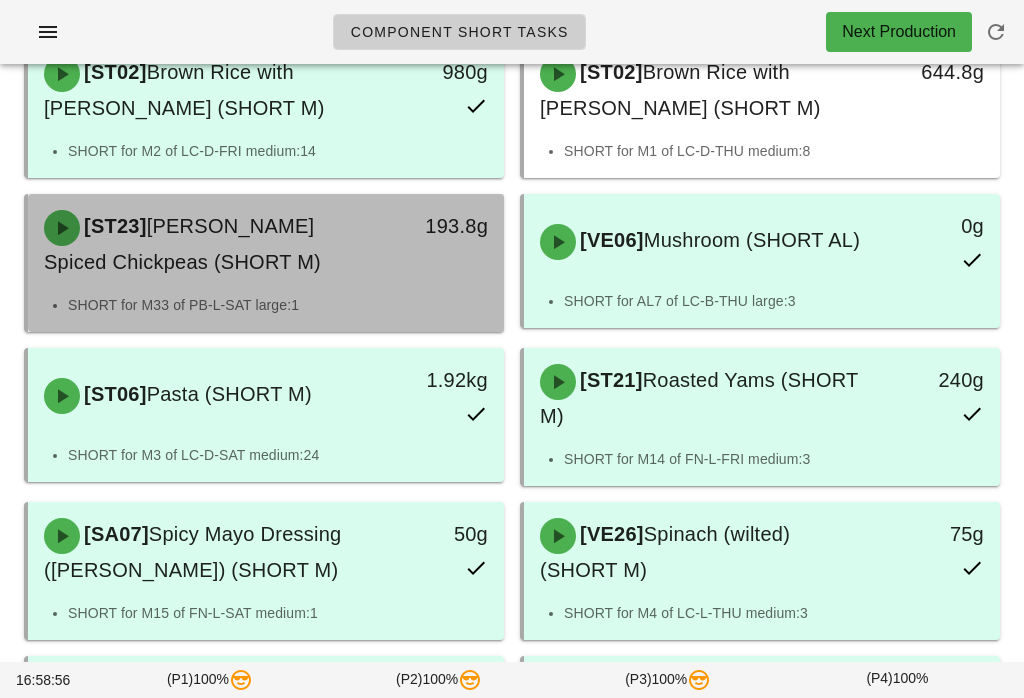 click on "[ST23]  [PERSON_NAME] Spiced Chickpeas (SHORT M)" at bounding box center [207, 244] 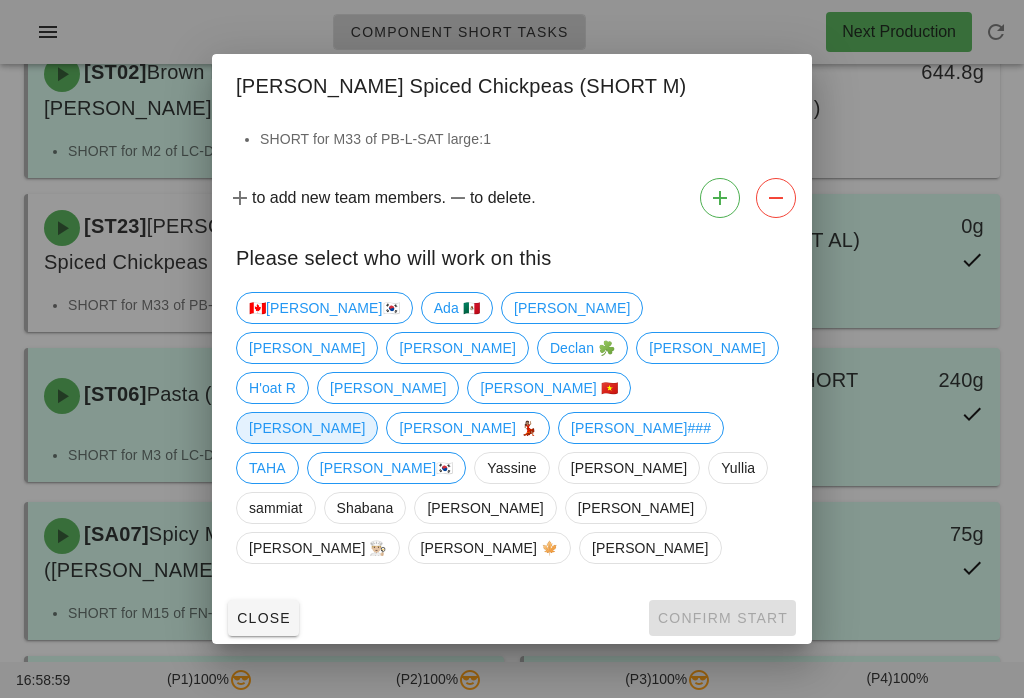 click on "[PERSON_NAME]" at bounding box center [307, 428] 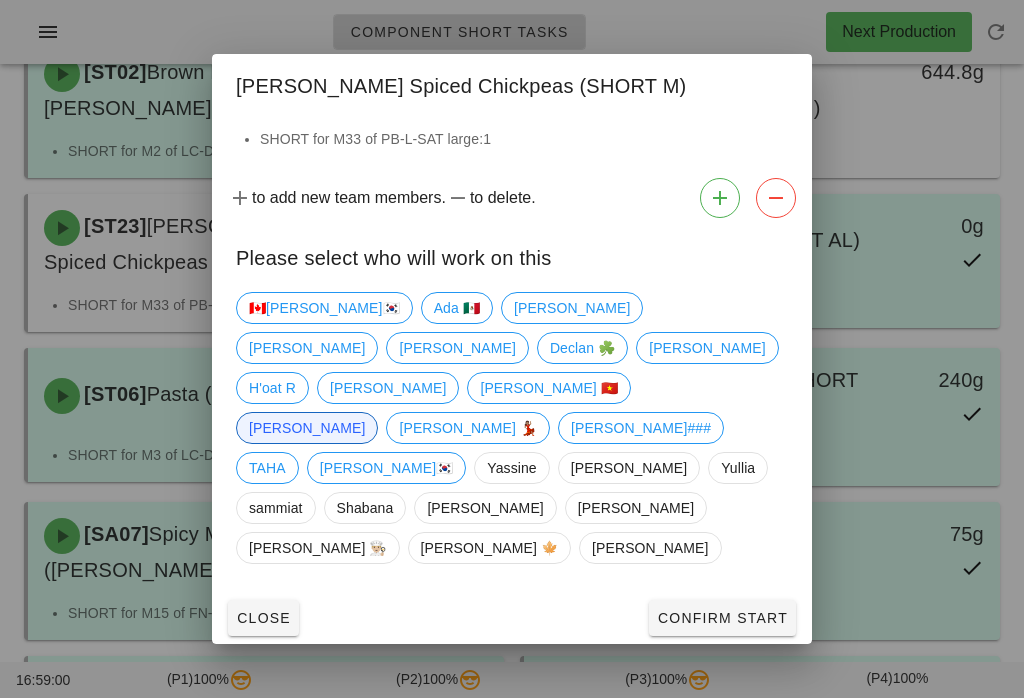 click on "Confirm Start" at bounding box center (722, 618) 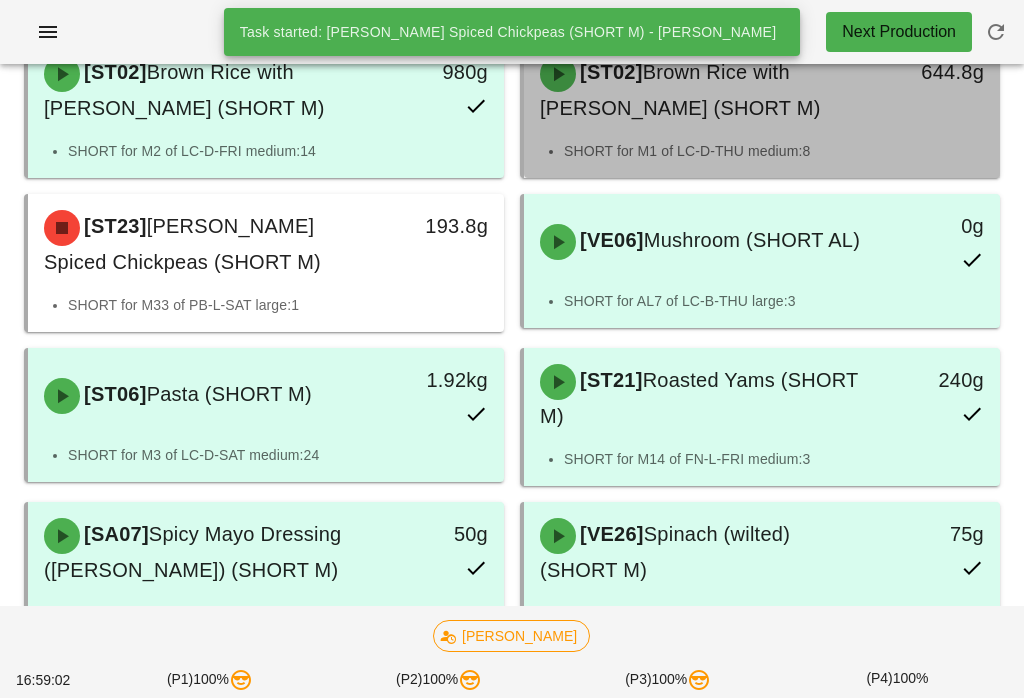 click on "SHORT for M1 of LC-D-THU medium:8" at bounding box center [774, 151] 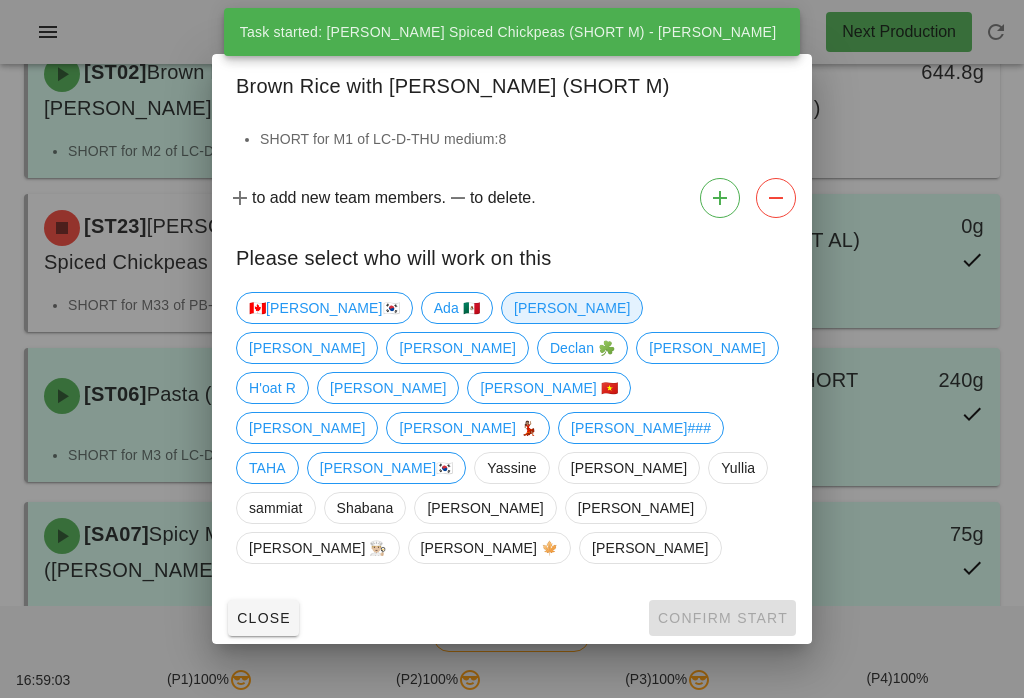 click on "[PERSON_NAME]" at bounding box center [572, 308] 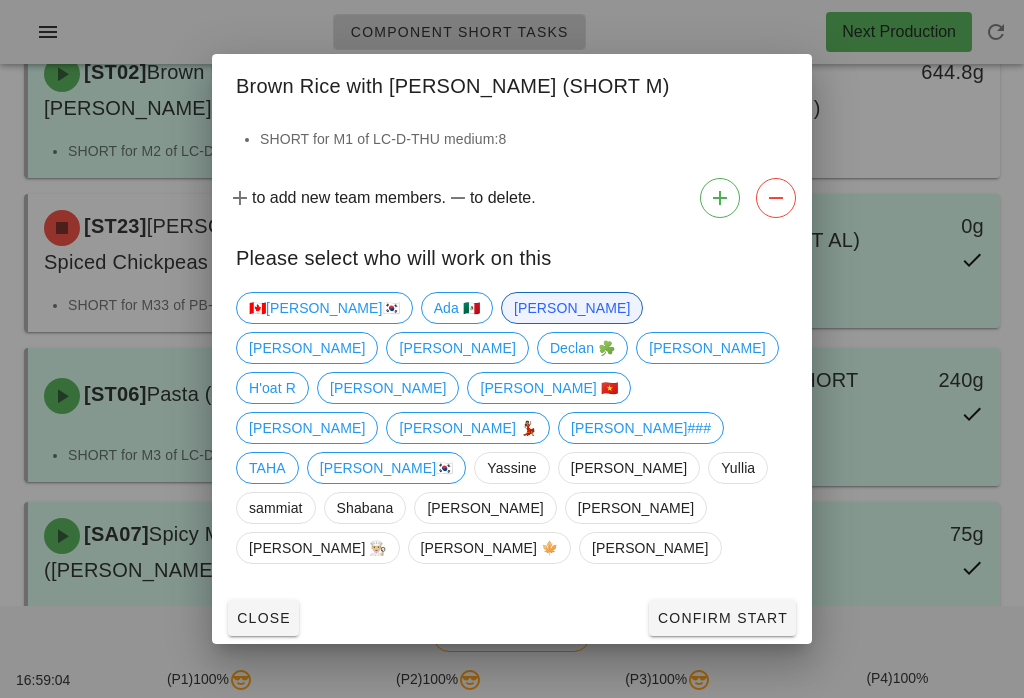 click on "[PERSON_NAME]" at bounding box center [572, 308] 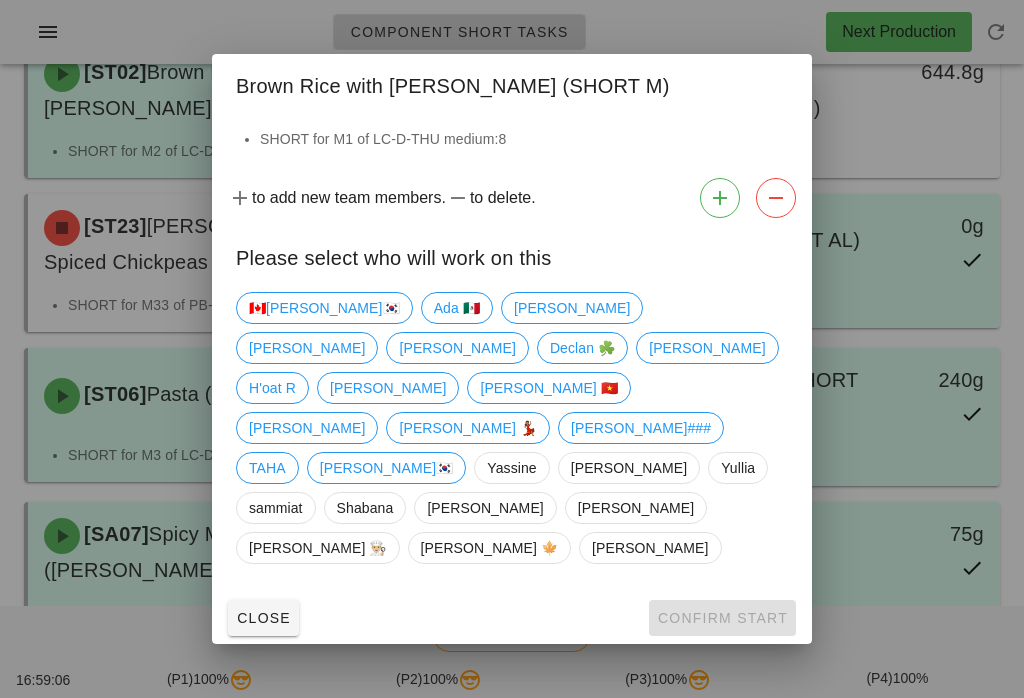 click on "Close Confirm Start" at bounding box center (512, 618) 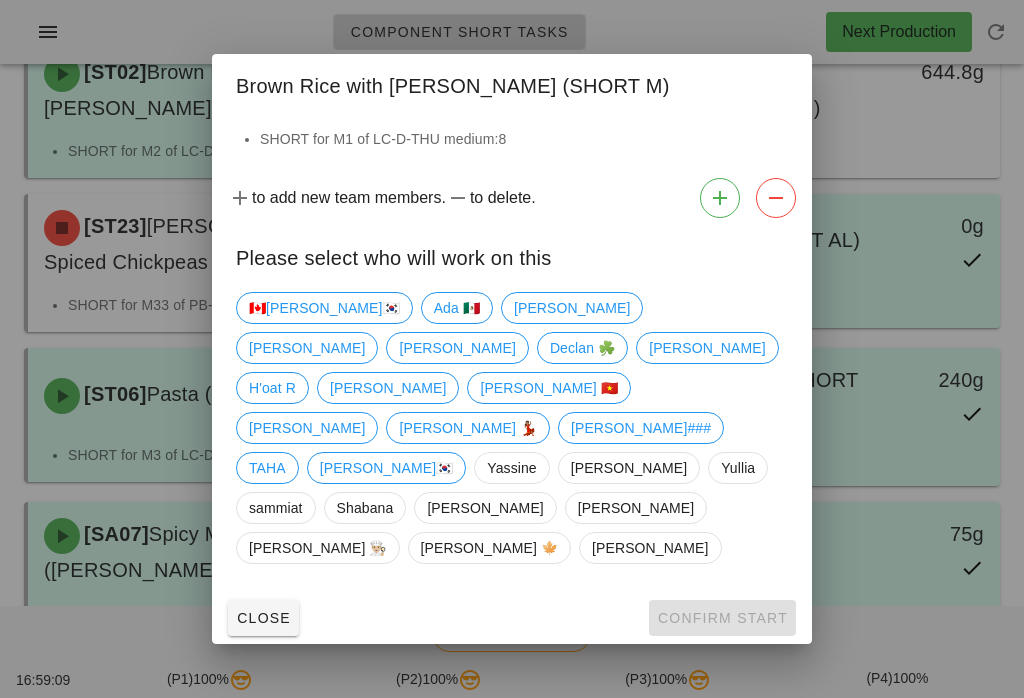 click on "Close Confirm Start" at bounding box center (512, 618) 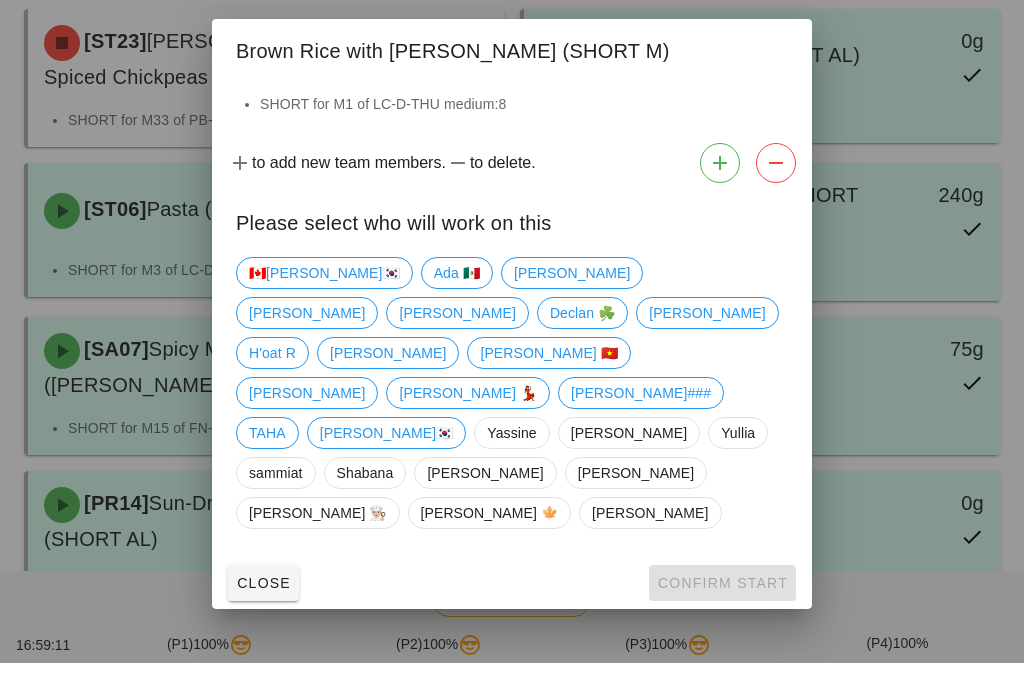 scroll, scrollTop: 1037, scrollLeft: 0, axis: vertical 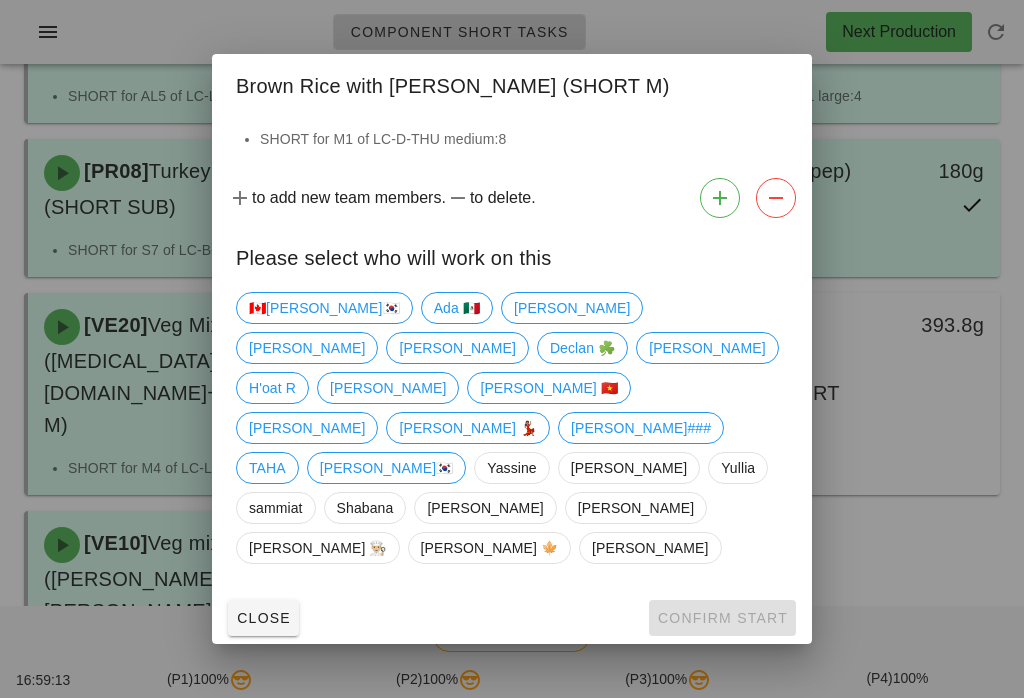 click on "Close" at bounding box center (263, 618) 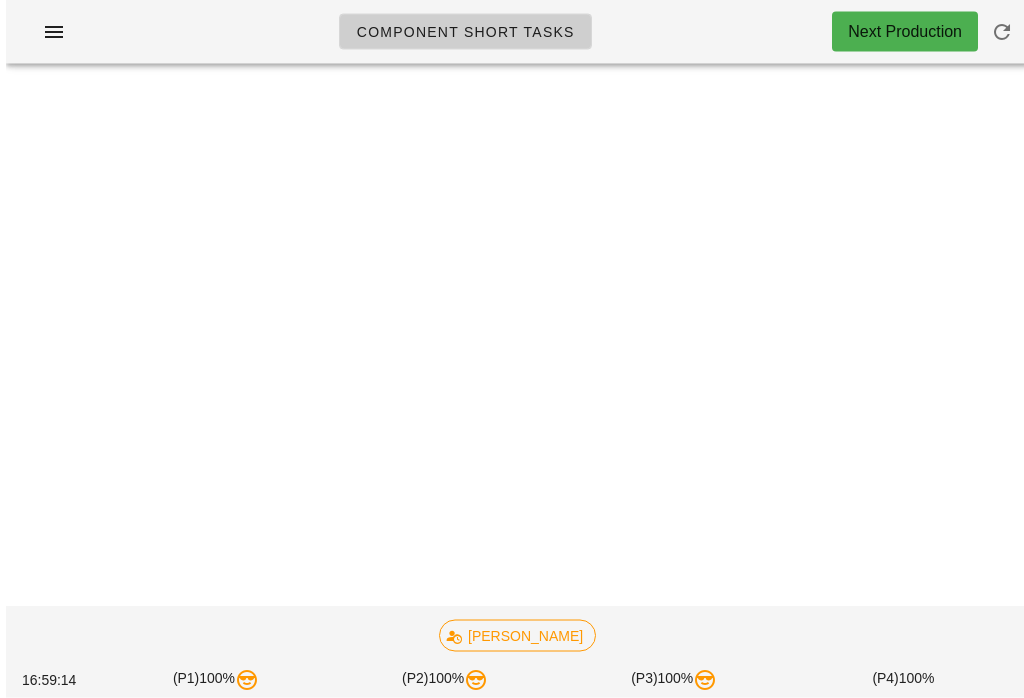 scroll, scrollTop: 0, scrollLeft: 0, axis: both 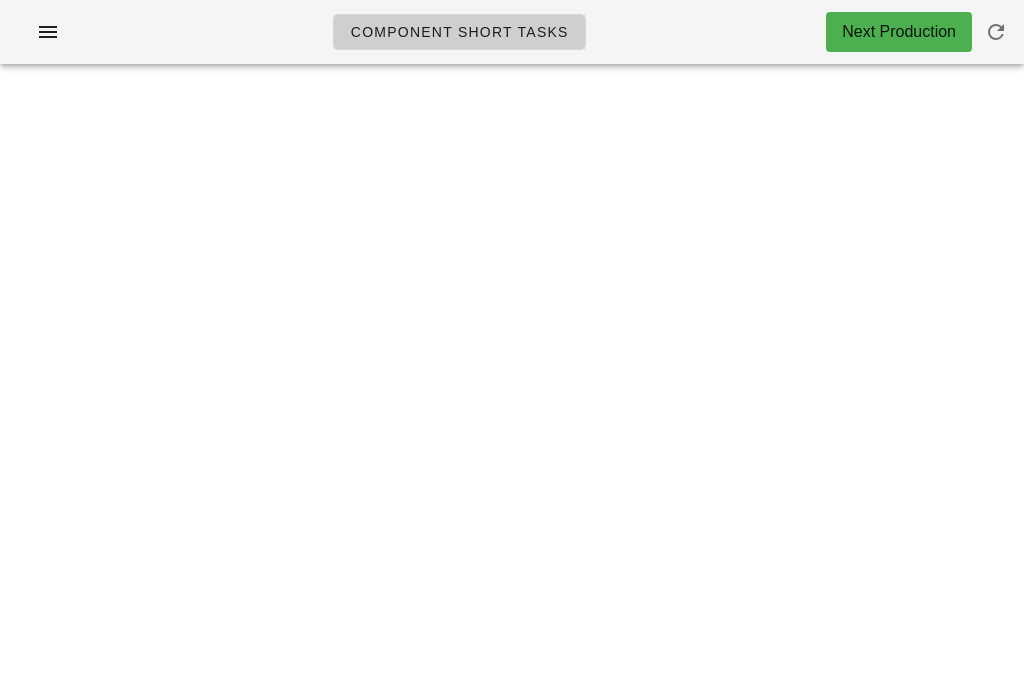 click at bounding box center (996, 32) 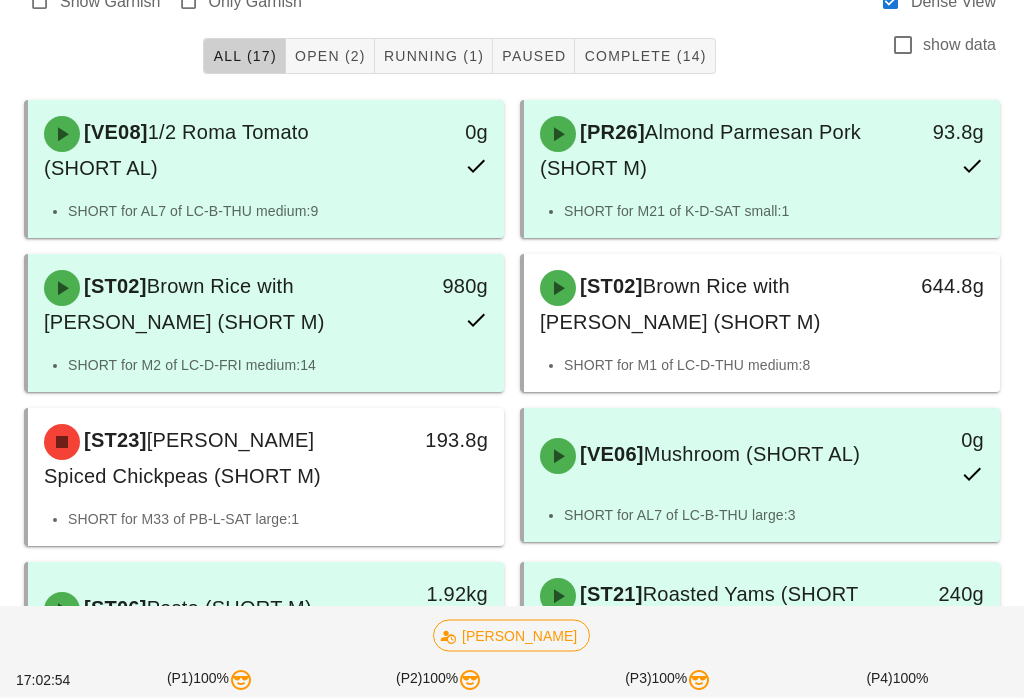scroll, scrollTop: 160, scrollLeft: 0, axis: vertical 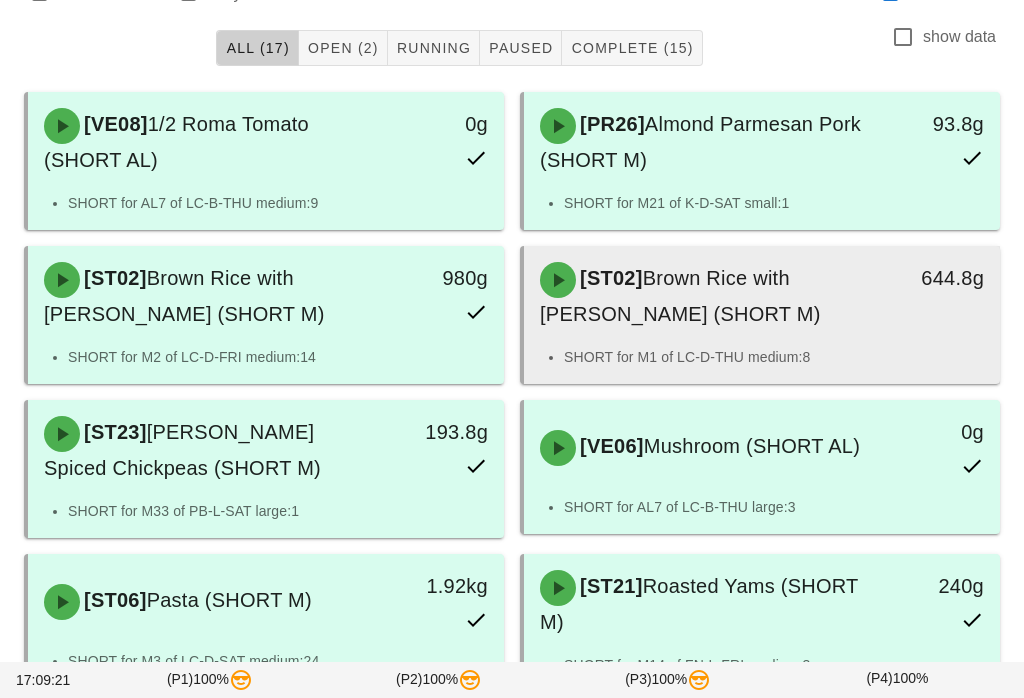 click on "[ST02]  Brown Rice with Parsley (SHORT M)" at bounding box center [703, 296] 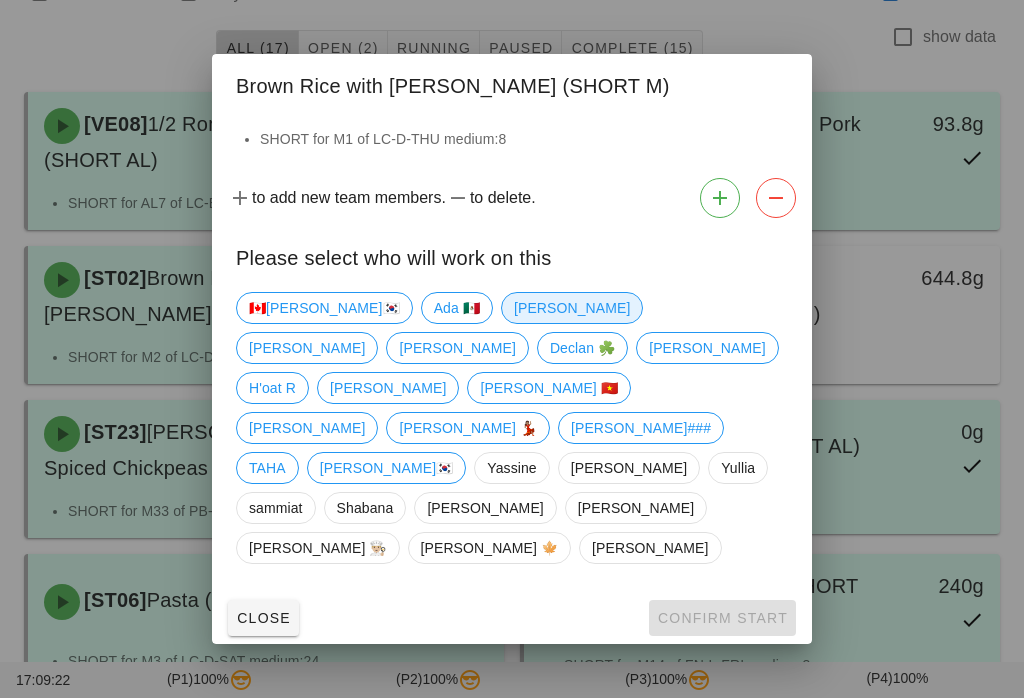 click on "[PERSON_NAME]" at bounding box center (572, 308) 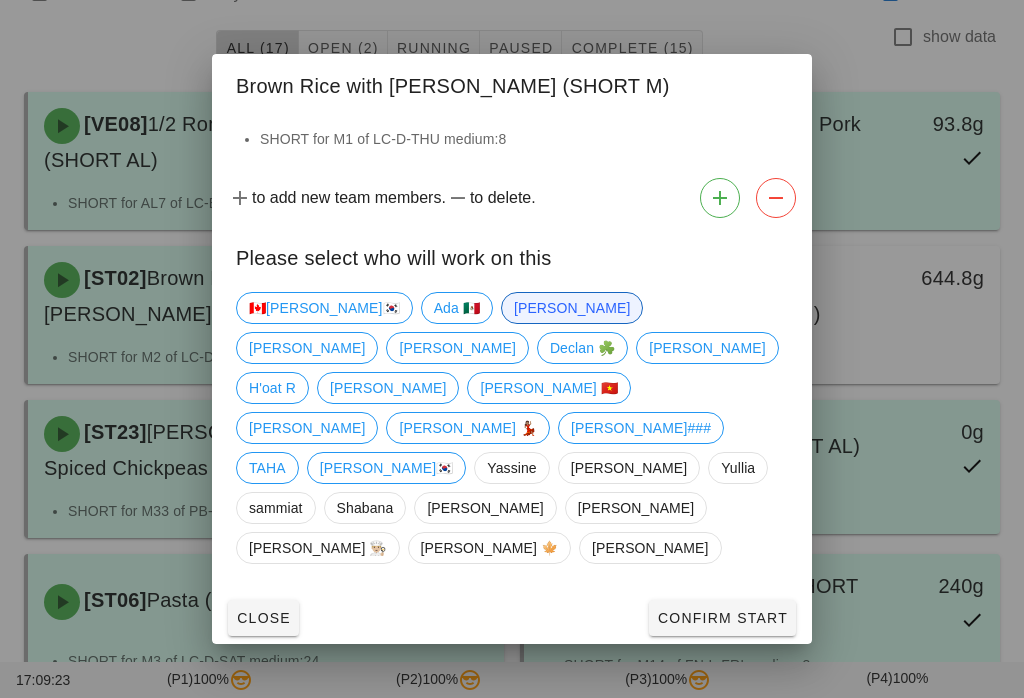 click on "Confirm Start" at bounding box center (722, 618) 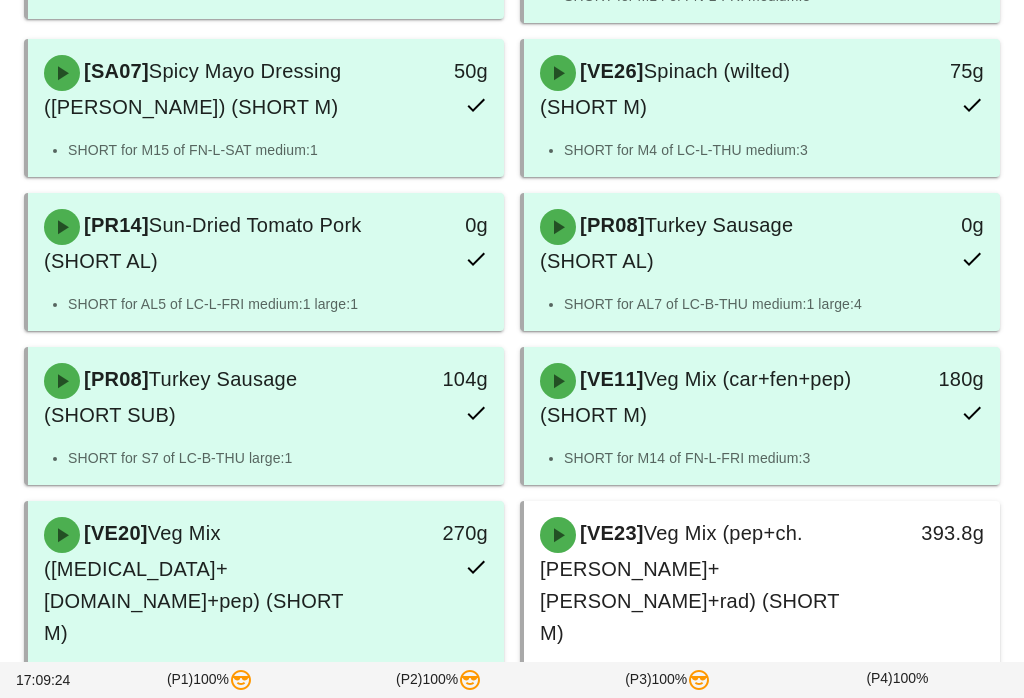 scroll, scrollTop: 1037, scrollLeft: 0, axis: vertical 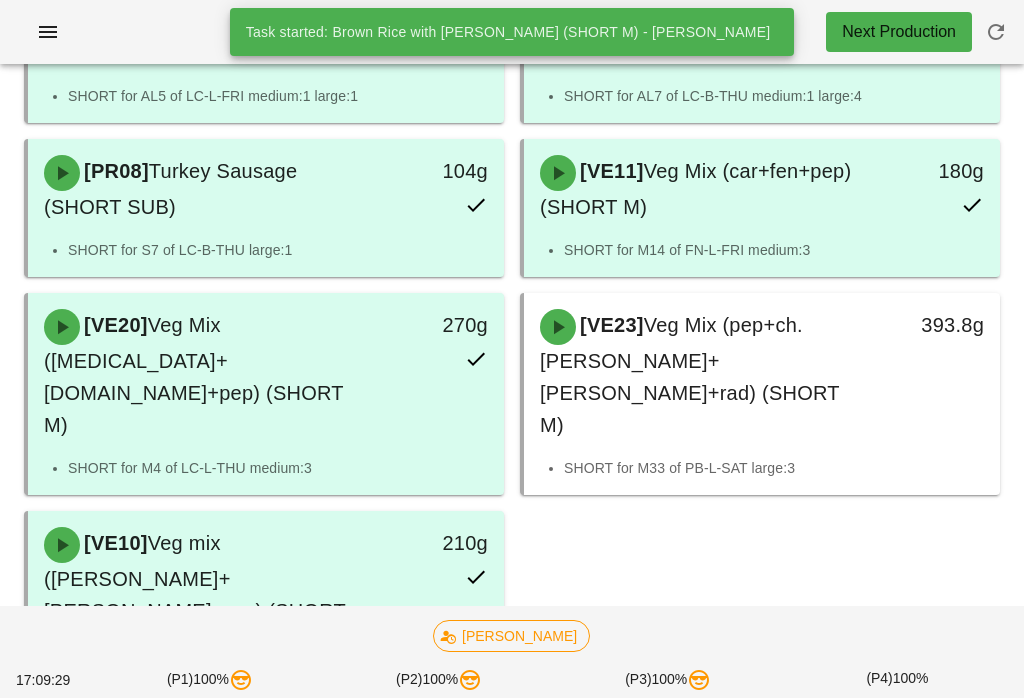 click on "[VE08]  1/2 Roma Tomato (SHORT AL) 0g SHORT for AL7 of LC-B-THU medium:9  [PR26]  Almond Parmesan Pork (SHORT M) 93.8g SHORT for M21 of K-D-SAT small:1  [ST02]  Brown Rice with Parsley (SHORT M) 980g SHORT for M2 of LC-D-FRI medium:14  [ST02]  Brown Rice with Parsley (SHORT M) 644.8g SHORT for M1 of LC-D-THU medium:8  [ST23]  Curry Spiced Chickpeas (SHORT M) 193.8g SHORT for M33 of PB-L-SAT large:1  [VE06]  Mushroom (SHORT AL) 0g SHORT for AL7 of LC-B-THU large:3  [ST06]  Pasta (SHORT M) 1.92kg SHORT for M3 of LC-D-SAT medium:24  [ST21]  Roasted Yams (SHORT M) 240g SHORT for M14 of FN-L-FRI medium:3  [SA07]  Spicy Mayo Dressing (ramekin) (SHORT M) 50g SHORT for M15 of FN-L-SAT medium:1  [VE26]  Spinach (wilted) (SHORT M) 75g SHORT for M4 of LC-L-THU medium:3  [PR14]  Sun-Dried Tomato Pork (SHORT AL) 0g SHORT for AL5 of LC-L-FRI medium:1 large:1  [PR08]  Turkey Sausage (SHORT AL) 0g SHORT for AL7 of LC-B-THU medium:1 large:4  [PR08]  Turkey Sausage (SHORT SUB) 104g SHORT for S7 of LC-B-THU large:1  [VE11]" at bounding box center (512, -36) 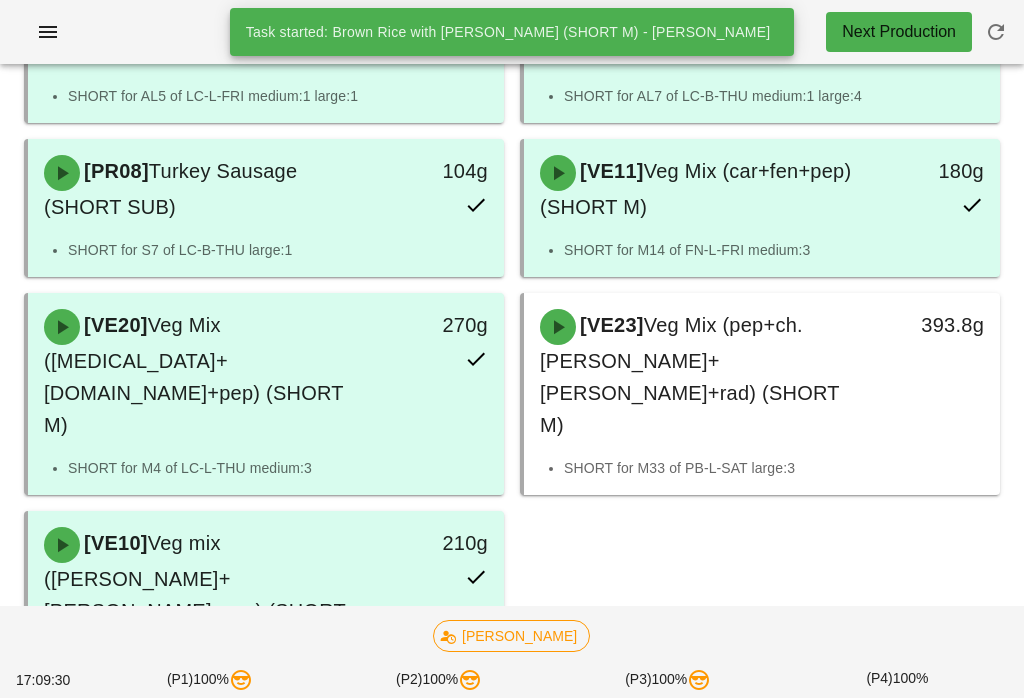 click on "[VE08]  1/2 Roma Tomato (SHORT AL) 0g SHORT for AL7 of LC-B-THU medium:9  [PR26]  Almond Parmesan Pork (SHORT M) 93.8g SHORT for M21 of K-D-SAT small:1  [ST02]  Brown Rice with Parsley (SHORT M) 980g SHORT for M2 of LC-D-FRI medium:14  [ST02]  Brown Rice with Parsley (SHORT M) 644.8g SHORT for M1 of LC-D-THU medium:8  [ST23]  Curry Spiced Chickpeas (SHORT M) 193.8g SHORT for M33 of PB-L-SAT large:1  [VE06]  Mushroom (SHORT AL) 0g SHORT for AL7 of LC-B-THU large:3  [ST06]  Pasta (SHORT M) 1.92kg SHORT for M3 of LC-D-SAT medium:24  [ST21]  Roasted Yams (SHORT M) 240g SHORT for M14 of FN-L-FRI medium:3  [SA07]  Spicy Mayo Dressing (ramekin) (SHORT M) 50g SHORT for M15 of FN-L-SAT medium:1  [VE26]  Spinach (wilted) (SHORT M) 75g SHORT for M4 of LC-L-THU medium:3  [PR14]  Sun-Dried Tomato Pork (SHORT AL) 0g SHORT for AL5 of LC-L-FRI medium:1 large:1  [PR08]  Turkey Sausage (SHORT AL) 0g SHORT for AL7 of LC-B-THU medium:1 large:4  [PR08]  Turkey Sausage (SHORT SUB) 104g SHORT for S7 of LC-B-THU large:1  [VE11]" at bounding box center (512, -36) 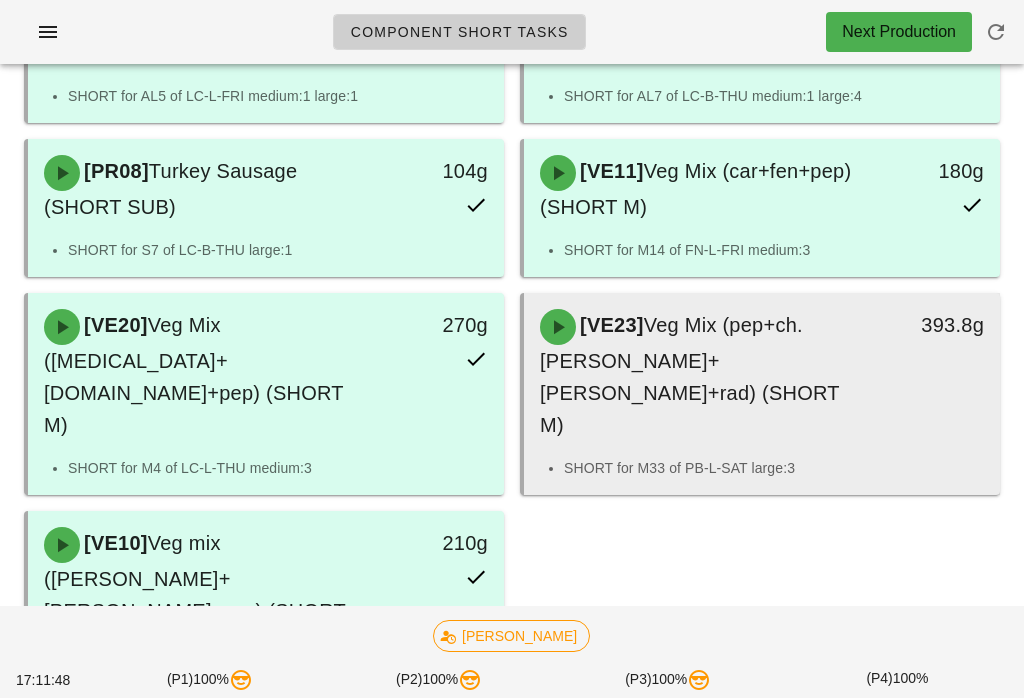 click on "393.8g" at bounding box center (937, 375) 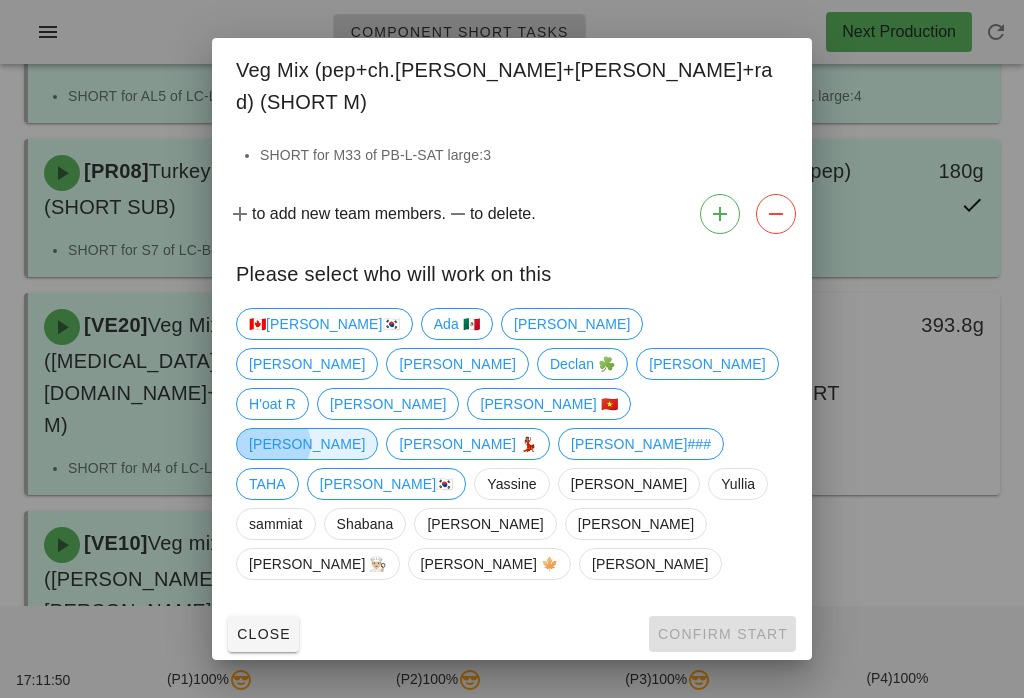 click on "[PERSON_NAME]" at bounding box center [307, 444] 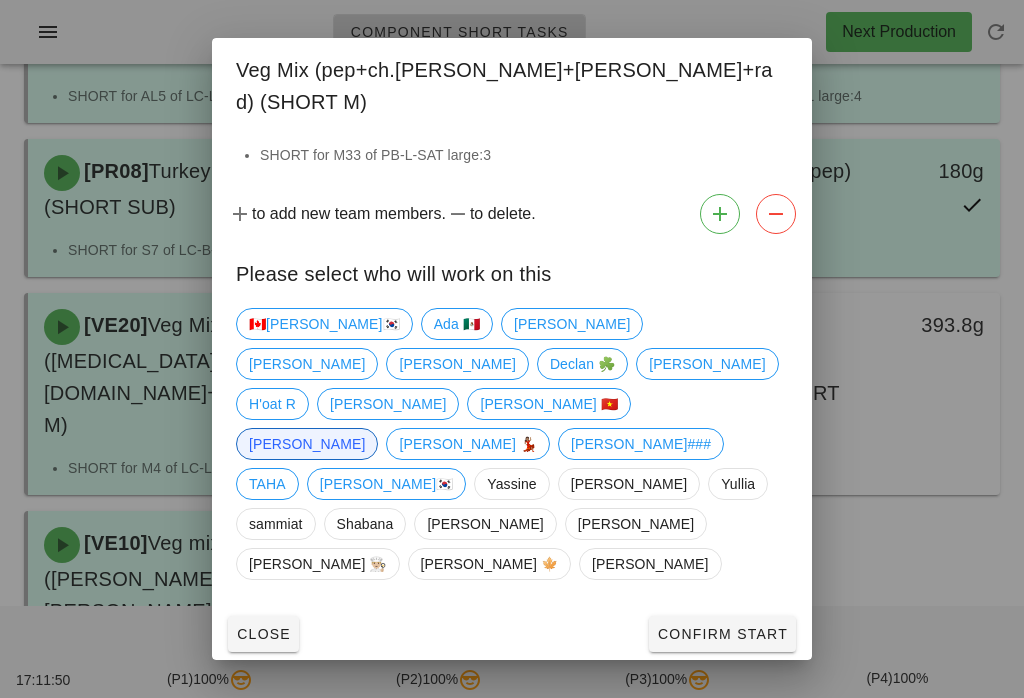 click on "Confirm Start" at bounding box center (722, 634) 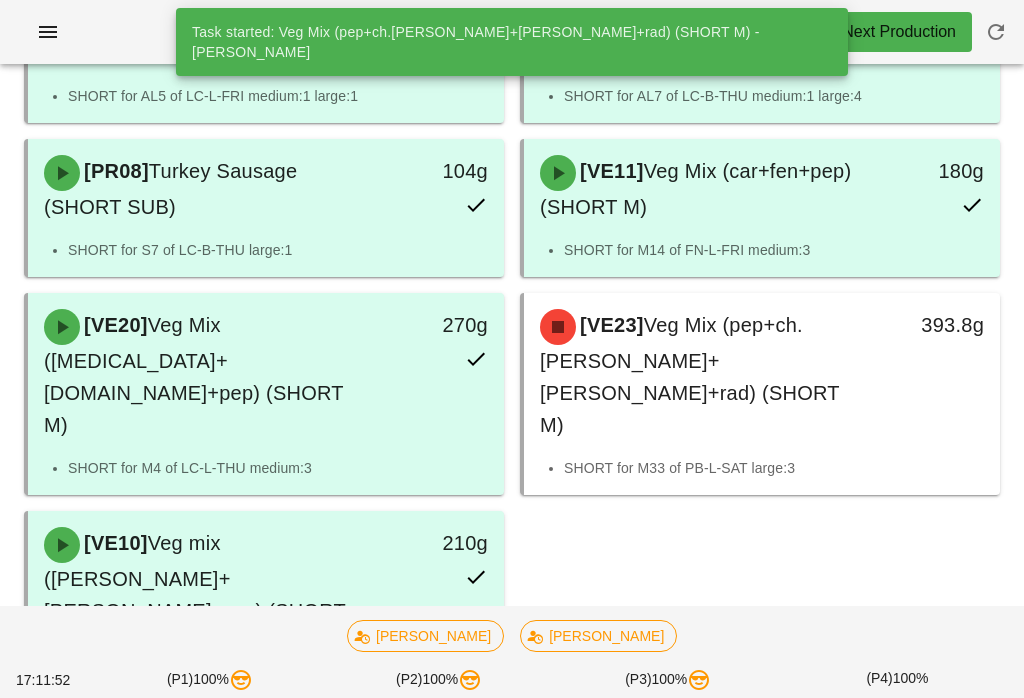 click at bounding box center (512, 751) 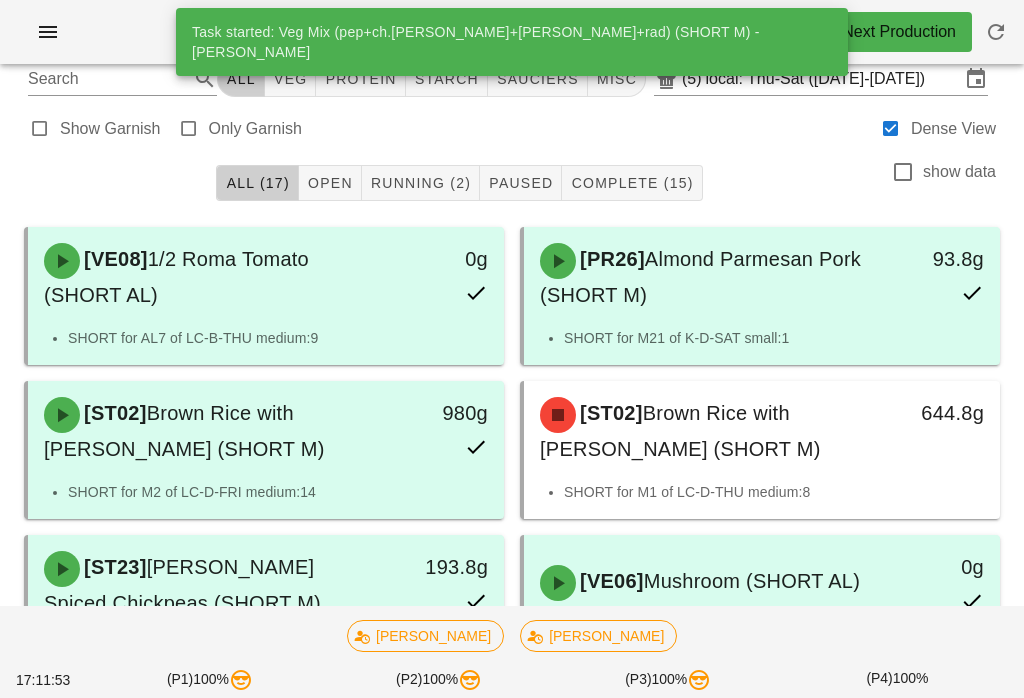 scroll, scrollTop: 0, scrollLeft: 0, axis: both 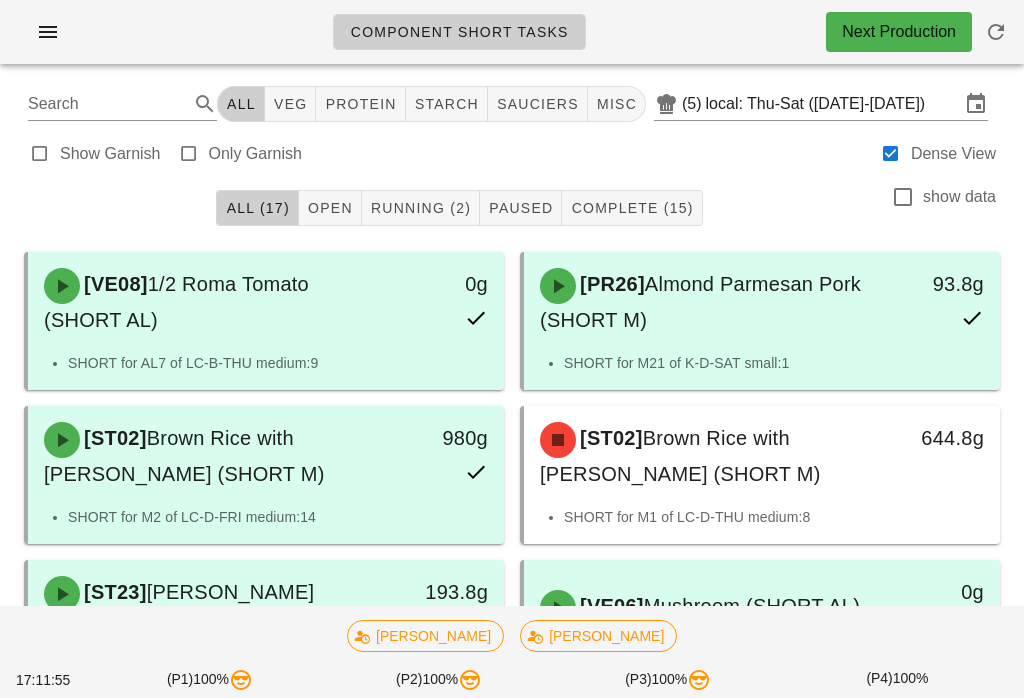 click on "All (17) Open  Running (2) Paused  Complete (15) show data" at bounding box center (512, 208) 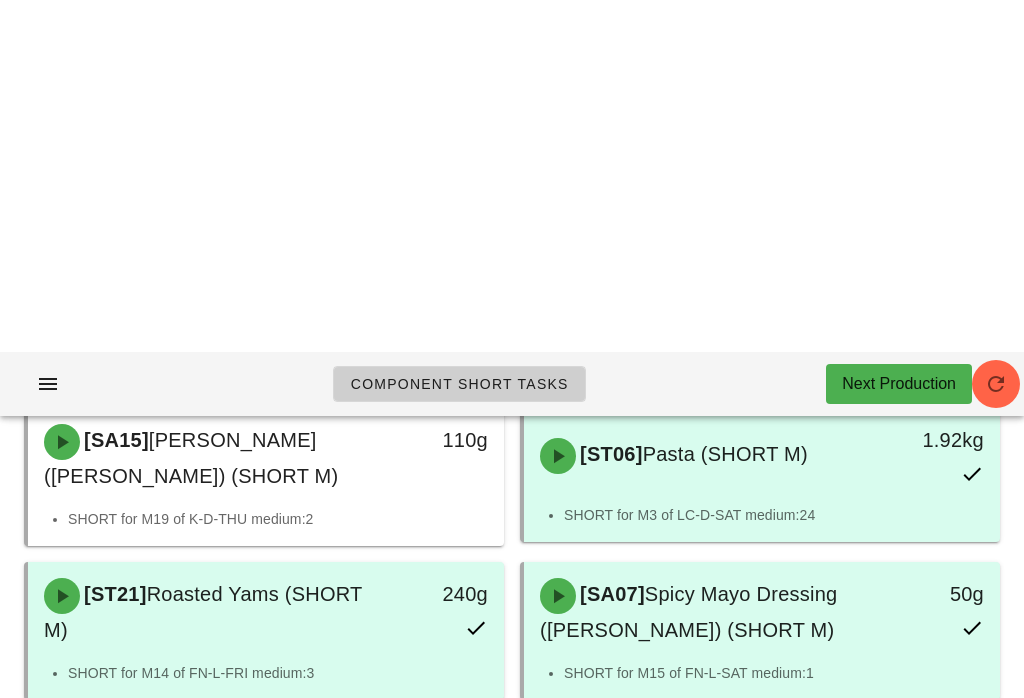 scroll, scrollTop: 0, scrollLeft: 0, axis: both 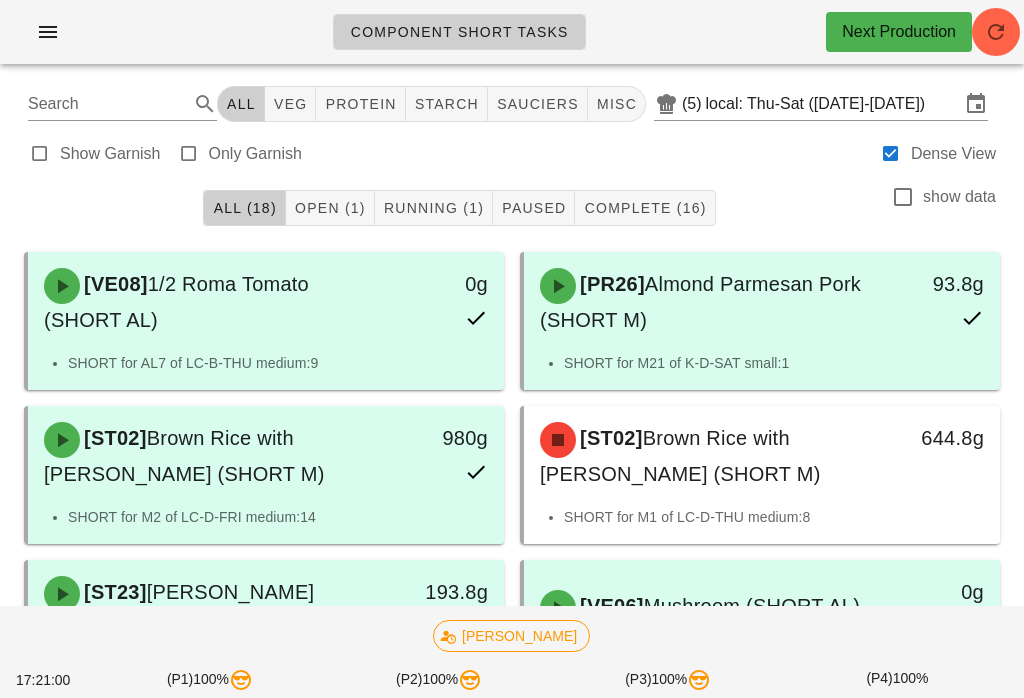 click on "Open (1)" at bounding box center [330, 208] 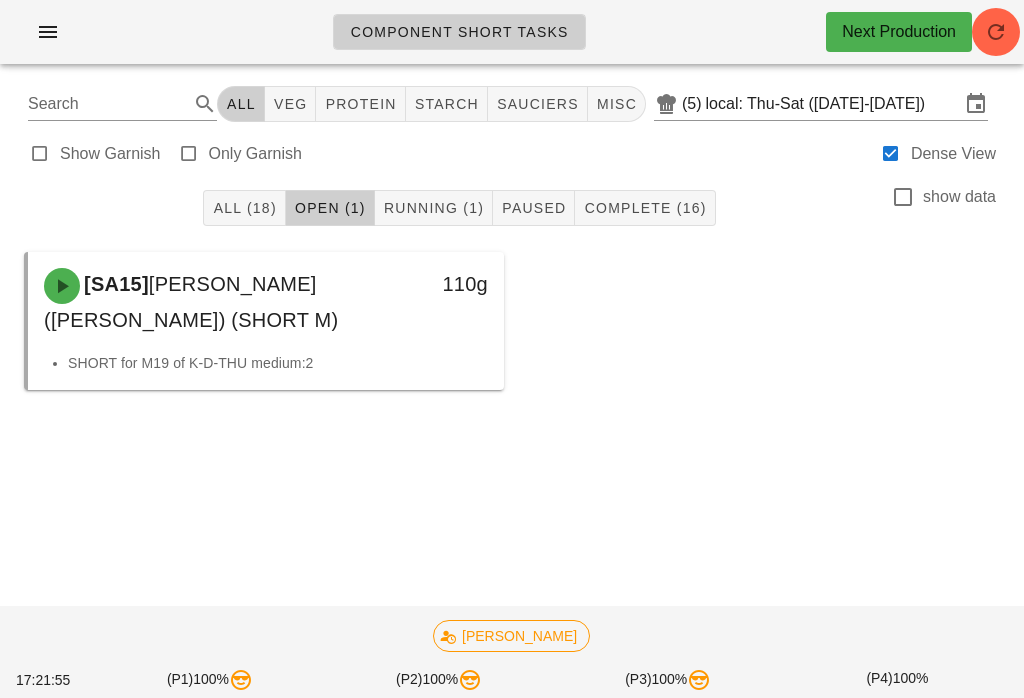 click on "All (18)" at bounding box center [244, 208] 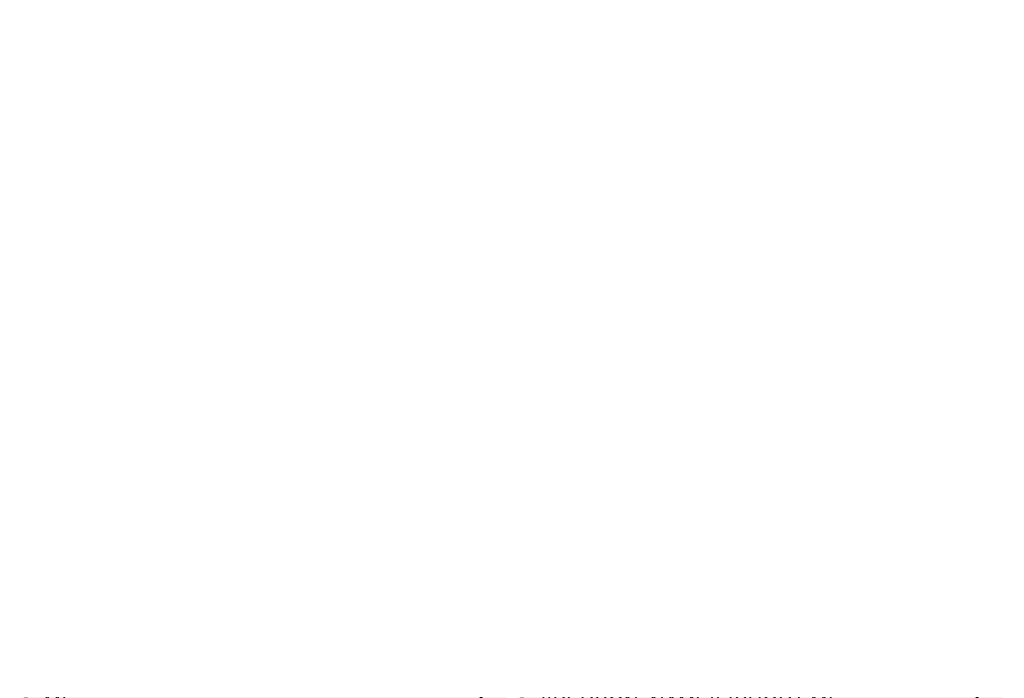 scroll, scrollTop: 0, scrollLeft: 0, axis: both 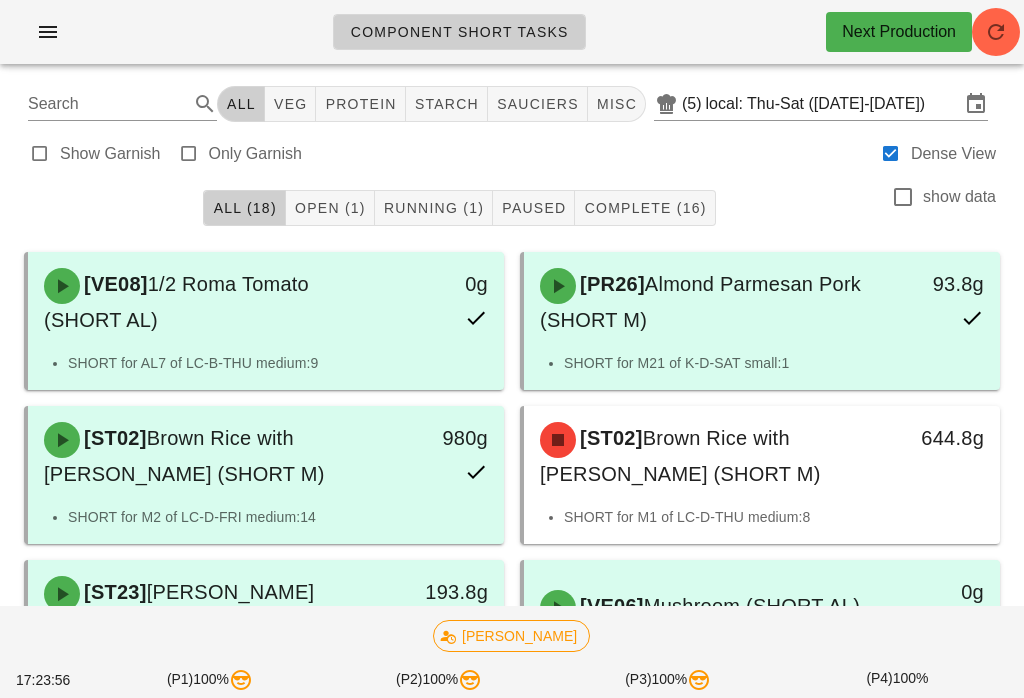 click on "Open (1)" at bounding box center [330, 208] 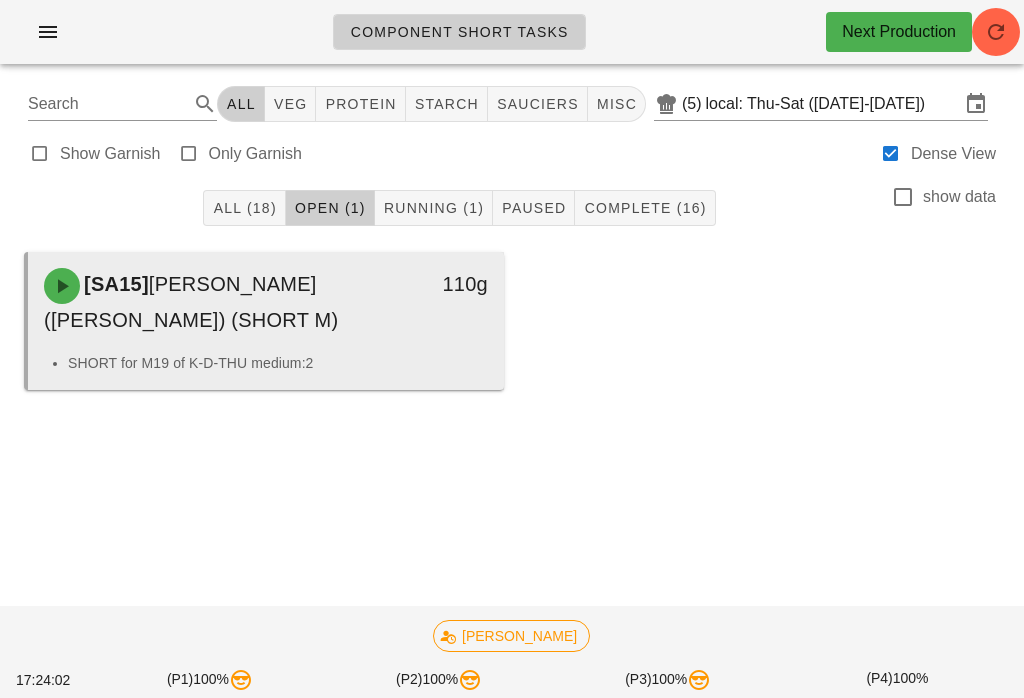 click on "SHORT for M19 of K-D-THU medium:2" at bounding box center (278, 363) 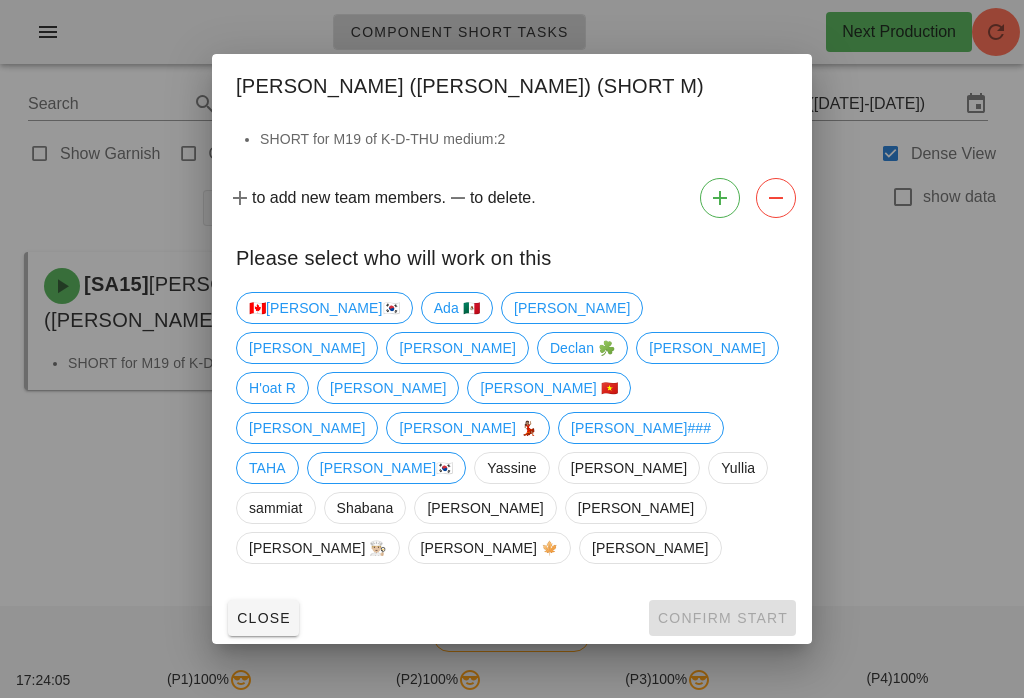 click on "🇨🇦KEN🇰🇷   Ada 🇲🇽   Adam   Adrian   Arturo   Declan ☘️   Fernanda   H'oat R   nick   Peter 🇻🇳   Richard   Ruth 💃🏽   Shawn###   TAHA   wayne🇰🇷   Yassine   Kavitha   Yullia   sammiat   Shabana   Dalia   Ruth   Danilo 👨🏼‍🍳   Adam 🍁   Tada" at bounding box center [512, 428] 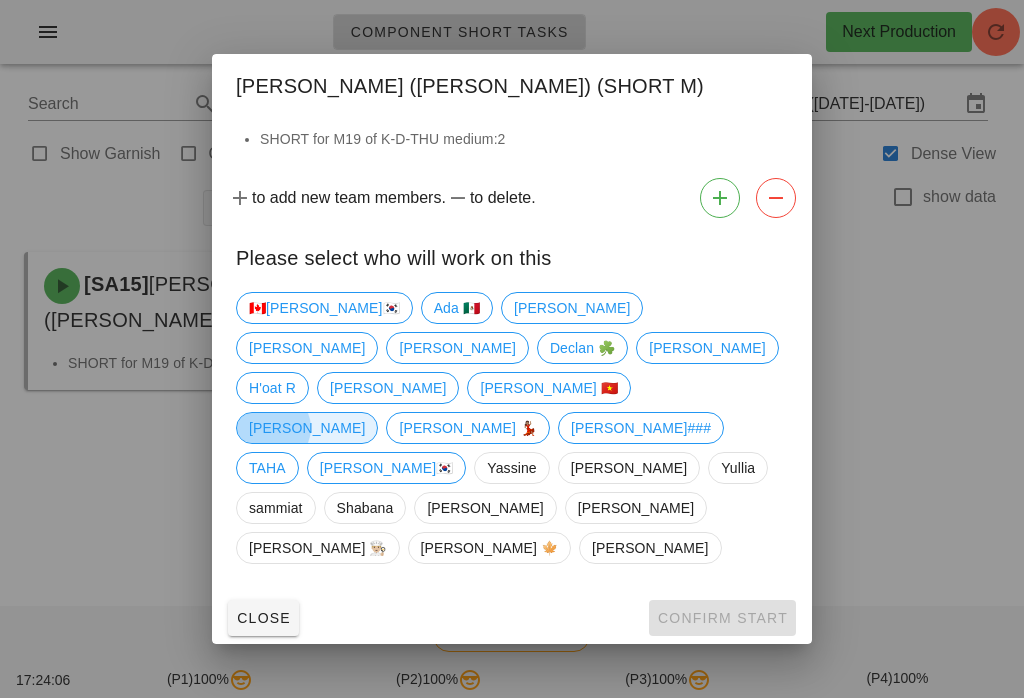 click on "[PERSON_NAME]" at bounding box center (307, 428) 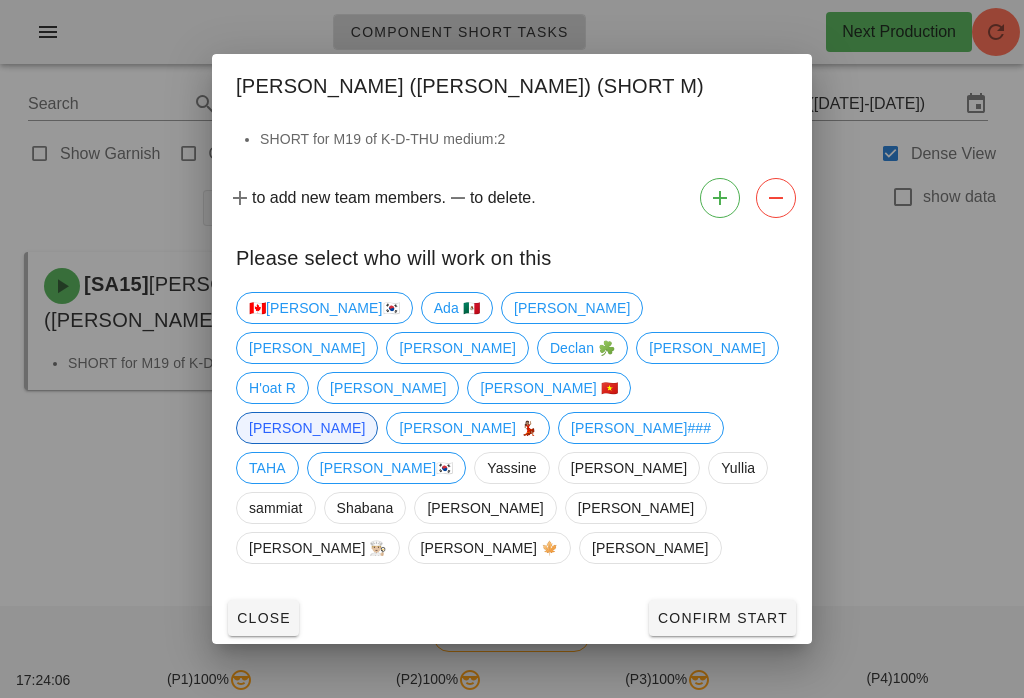 click on "Confirm Start" at bounding box center [722, 618] 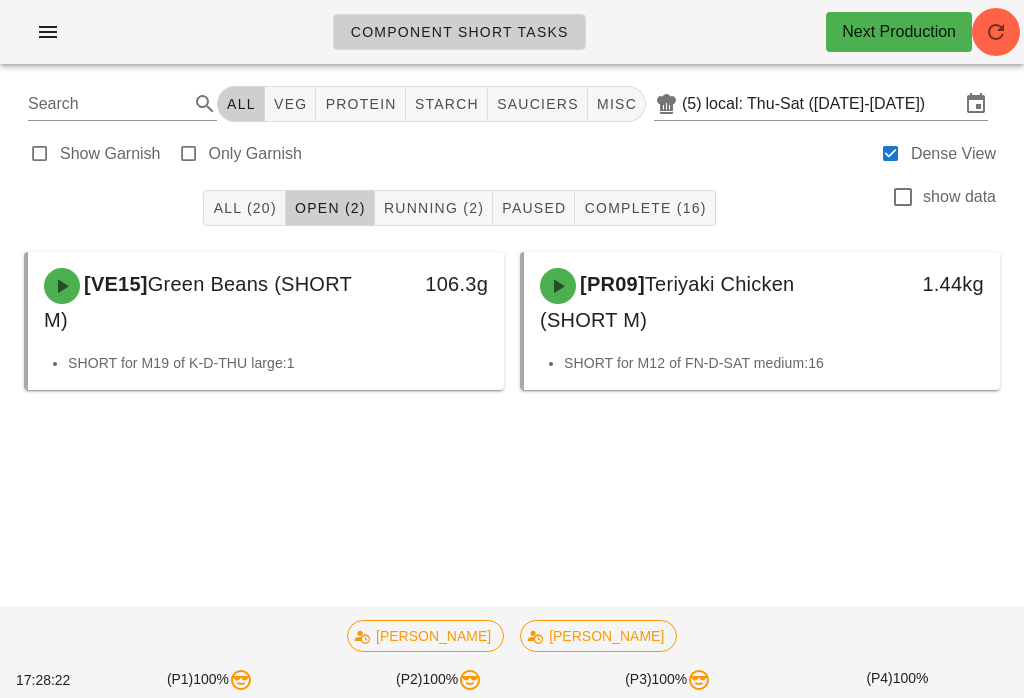 click on "Running (2)" at bounding box center (434, 208) 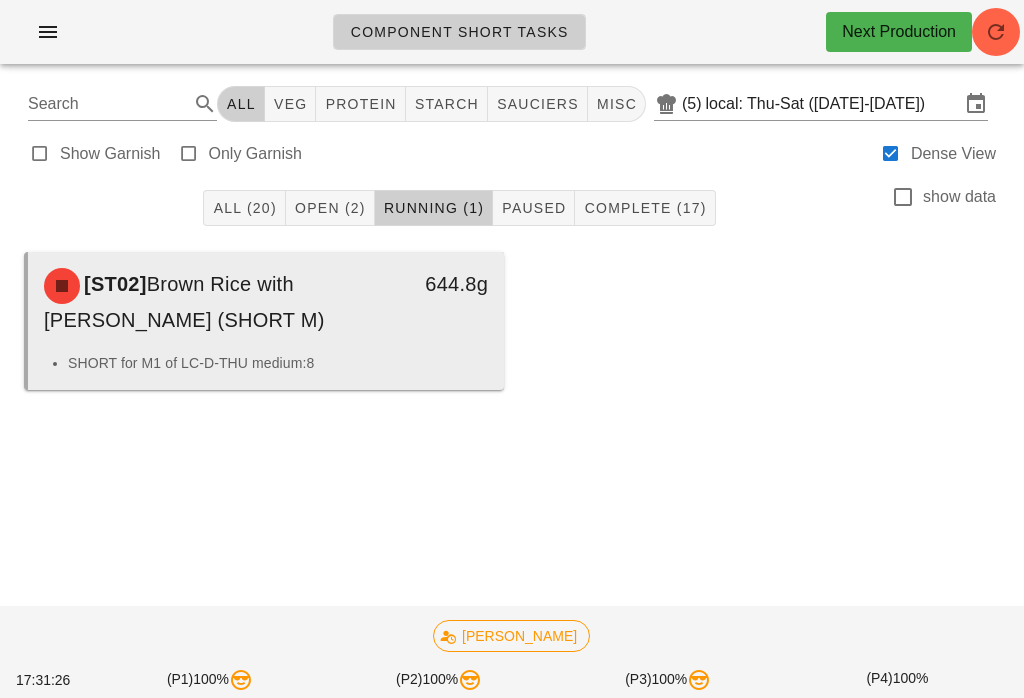click on "644.8g" at bounding box center (441, 302) 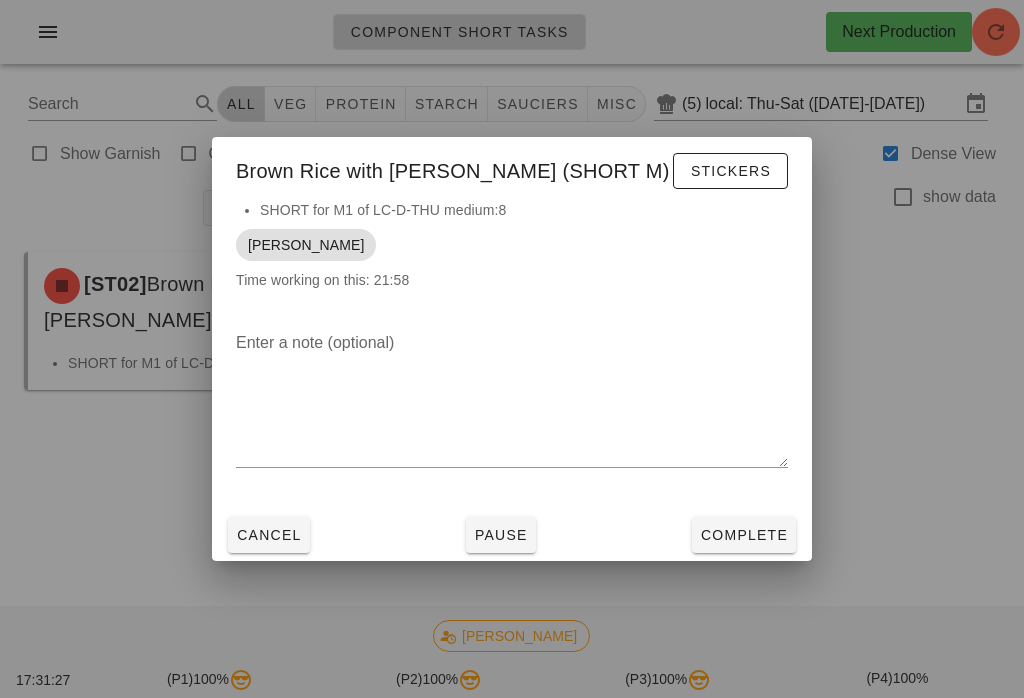 click on "Complete" at bounding box center (744, 535) 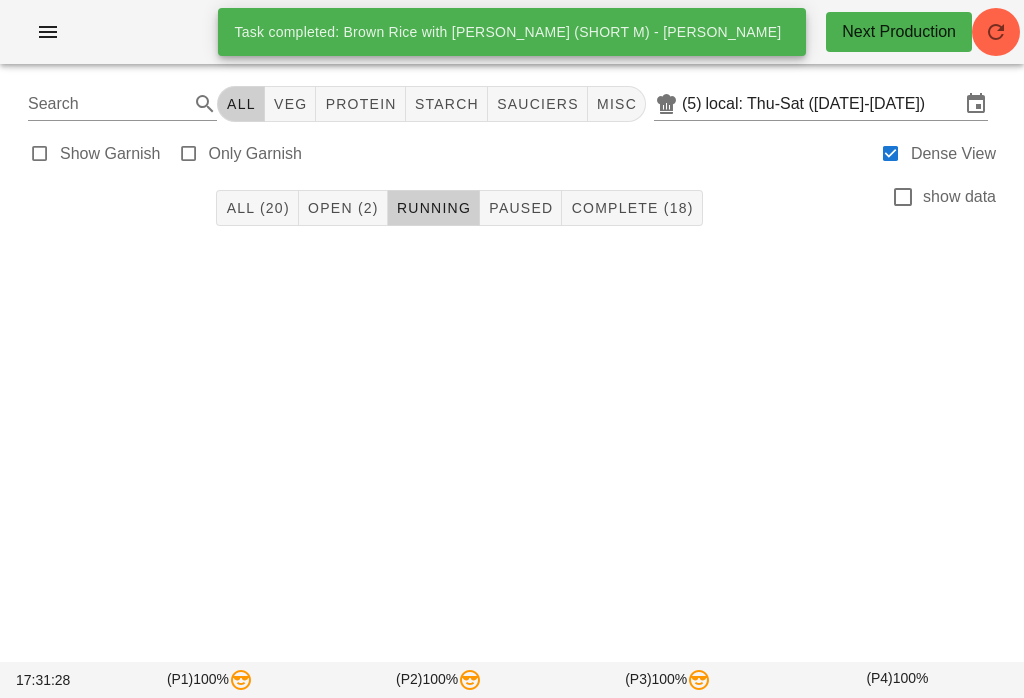 click on "Open (2)" at bounding box center (343, 208) 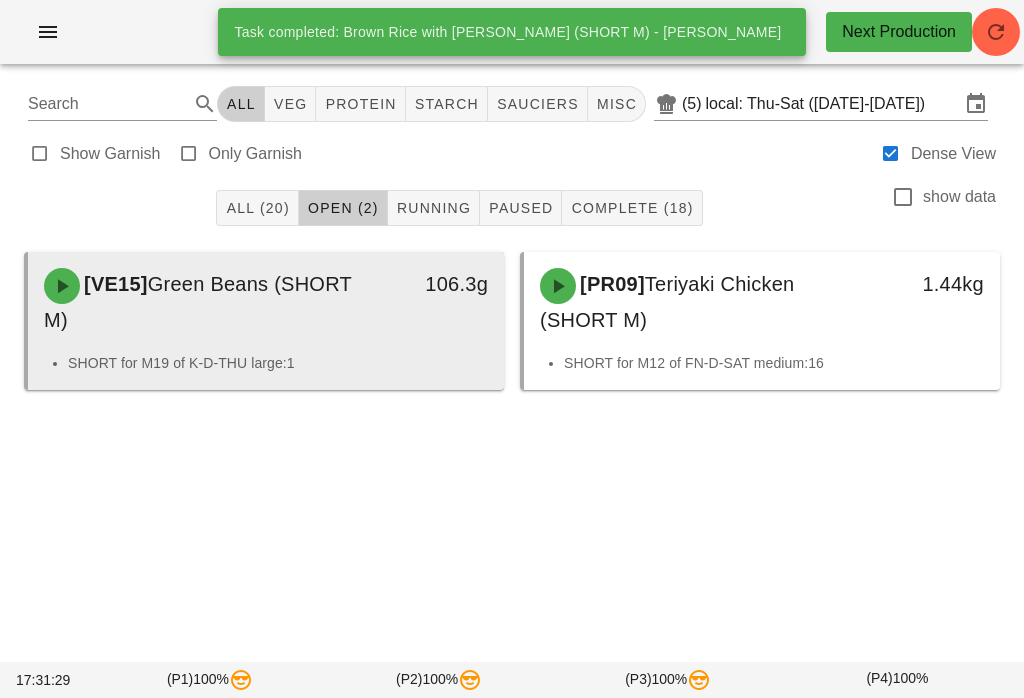 click on "[VE15]  Green Beans (SHORT M)" at bounding box center [207, 302] 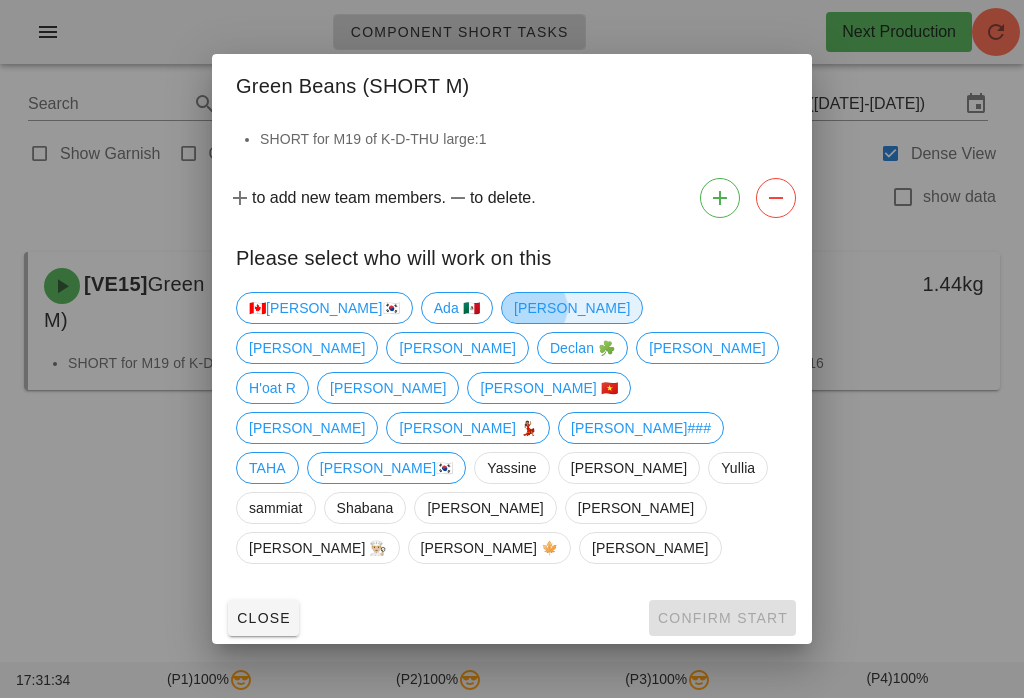 click on "[PERSON_NAME]" at bounding box center [572, 308] 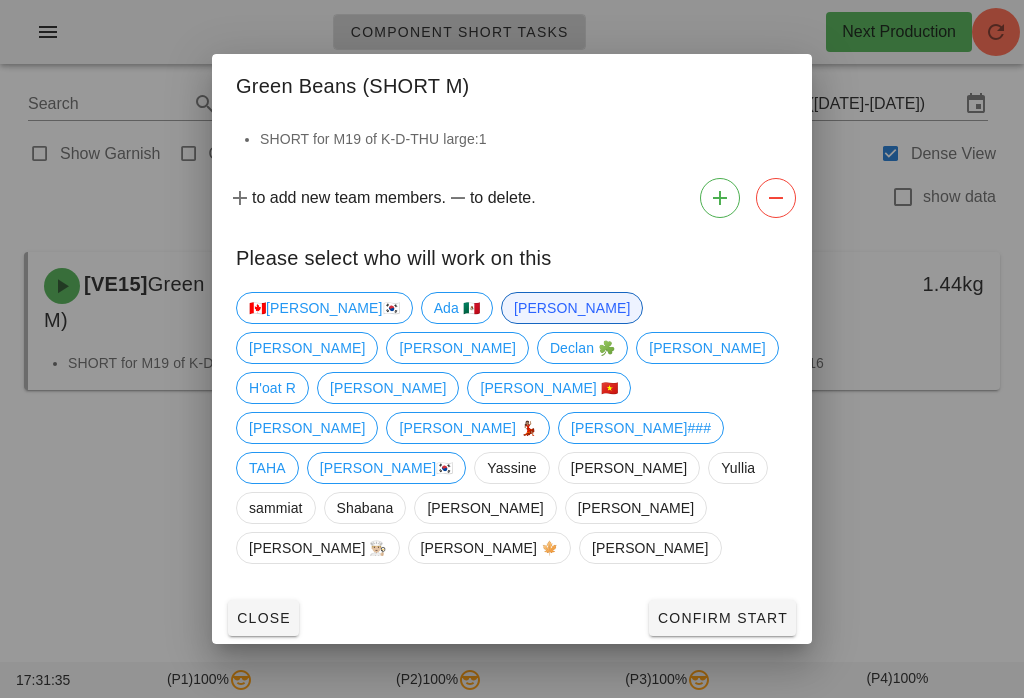 click on "Close Confirm Start" at bounding box center [512, 618] 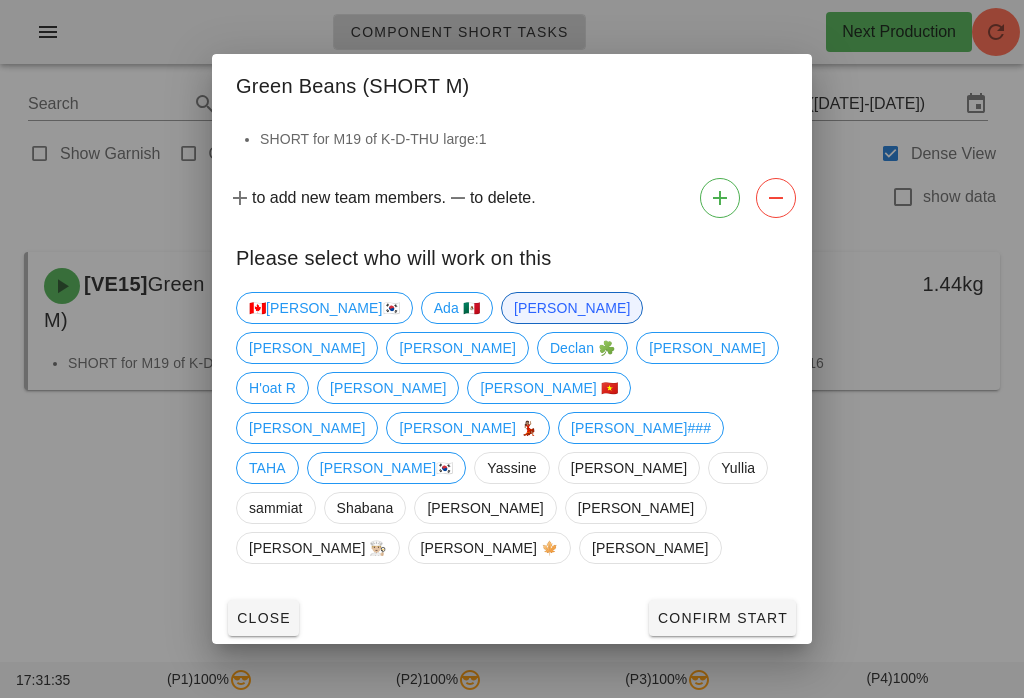 click on "Confirm Start" at bounding box center (722, 618) 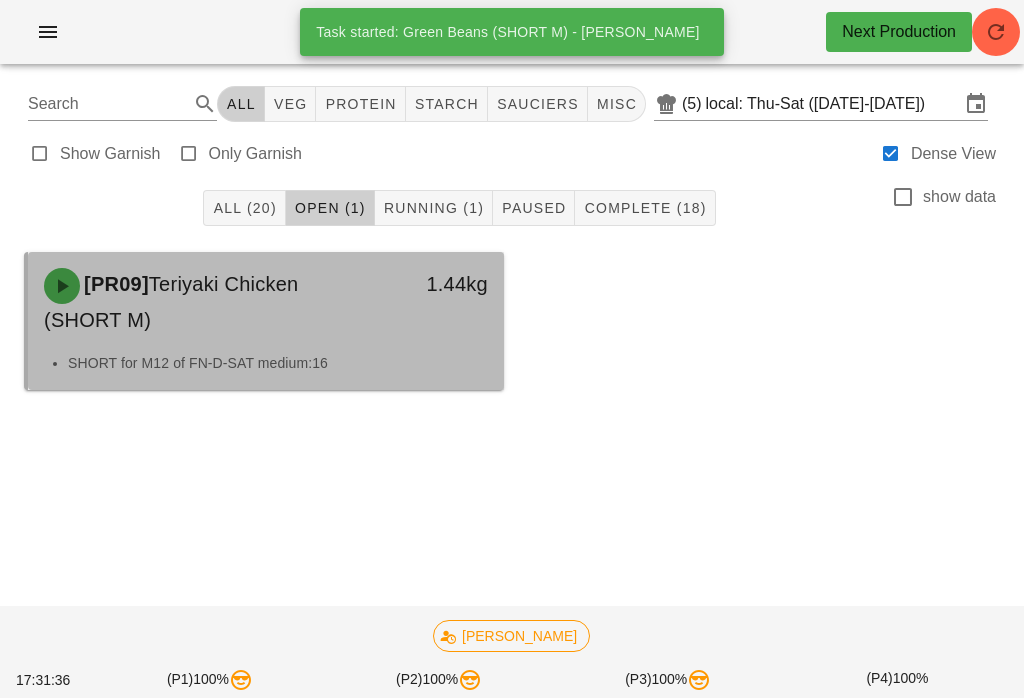 click on "[PR09]  Teriyaki Chicken (SHORT M)" at bounding box center (207, 302) 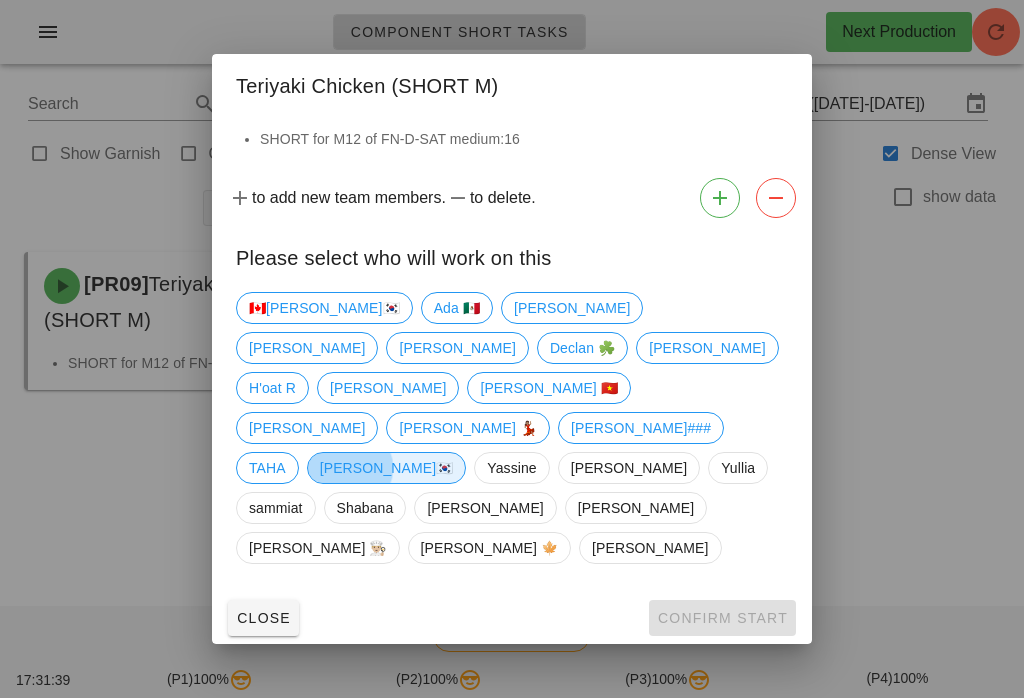 click on "[PERSON_NAME]🇰🇷" at bounding box center [387, 468] 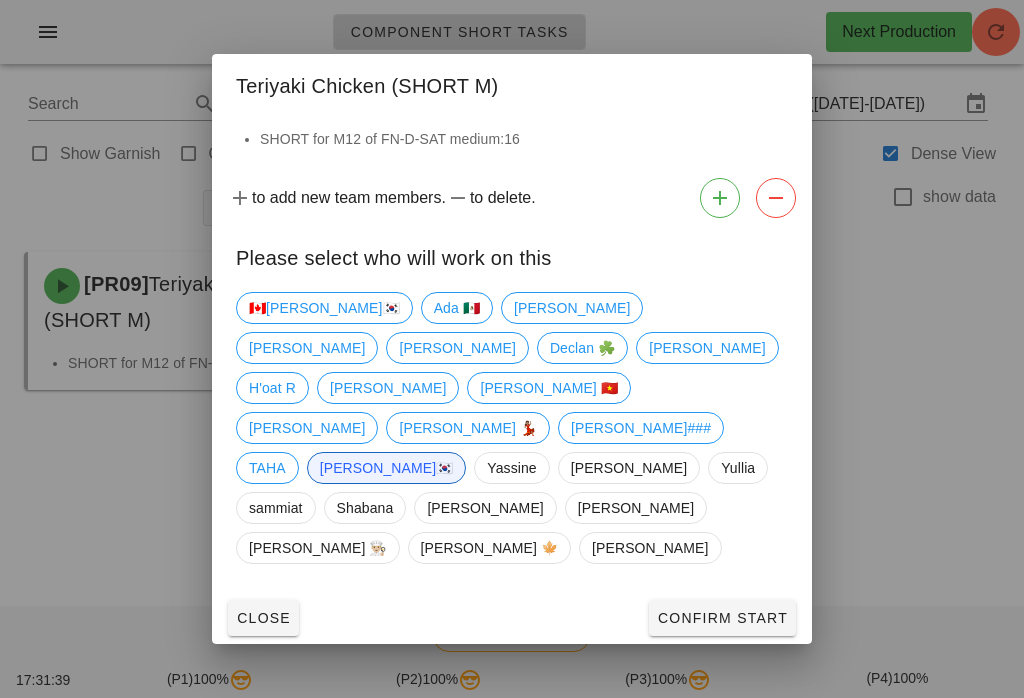 click on "🇨🇦KEN🇰🇷   Ada 🇲🇽   Adam   Adrian   Arturo   Declan ☘️   Fernanda   H'oat R   nick   Peter 🇻🇳   Richard   Ruth 💃🏽   Shawn###   TAHA   wayne🇰🇷   Yassine   Kavitha   Yullia   sammiat   Shabana   Dalia   Ruth   Danilo 👨🏼‍🍳   Adam 🍁   Tada" at bounding box center (512, 438) 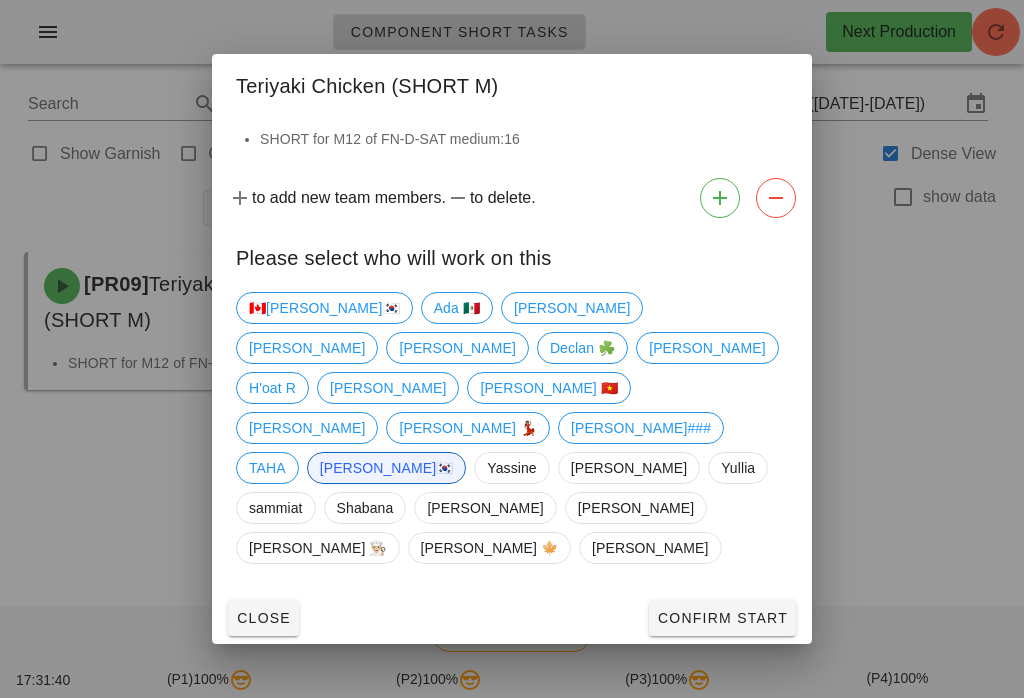 click on "Confirm Start" at bounding box center (722, 618) 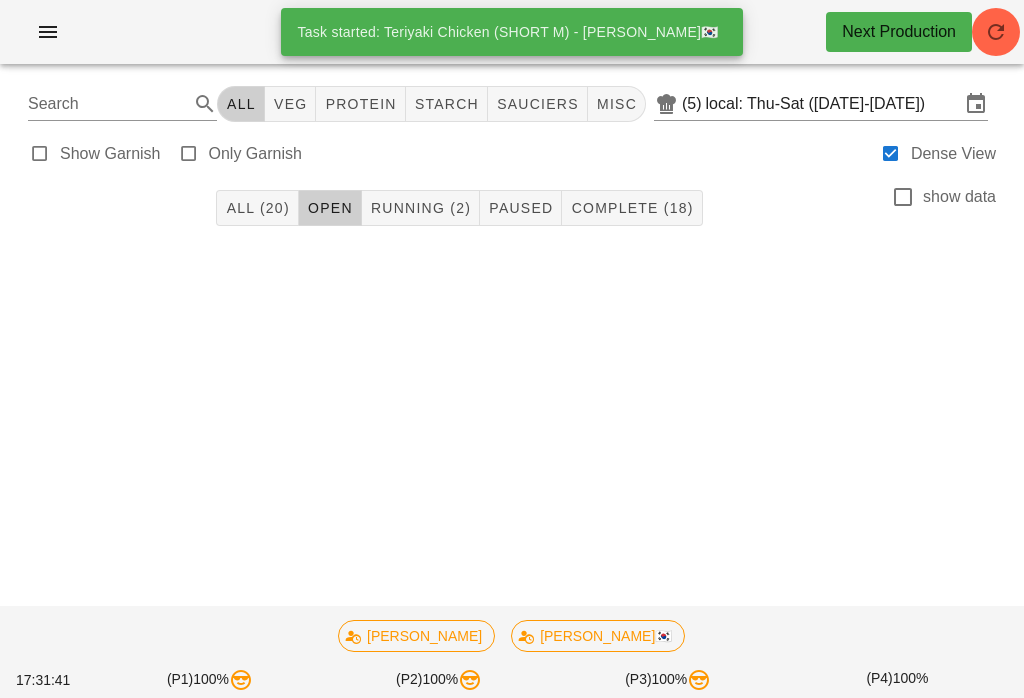 click on "Running (2)" at bounding box center (420, 208) 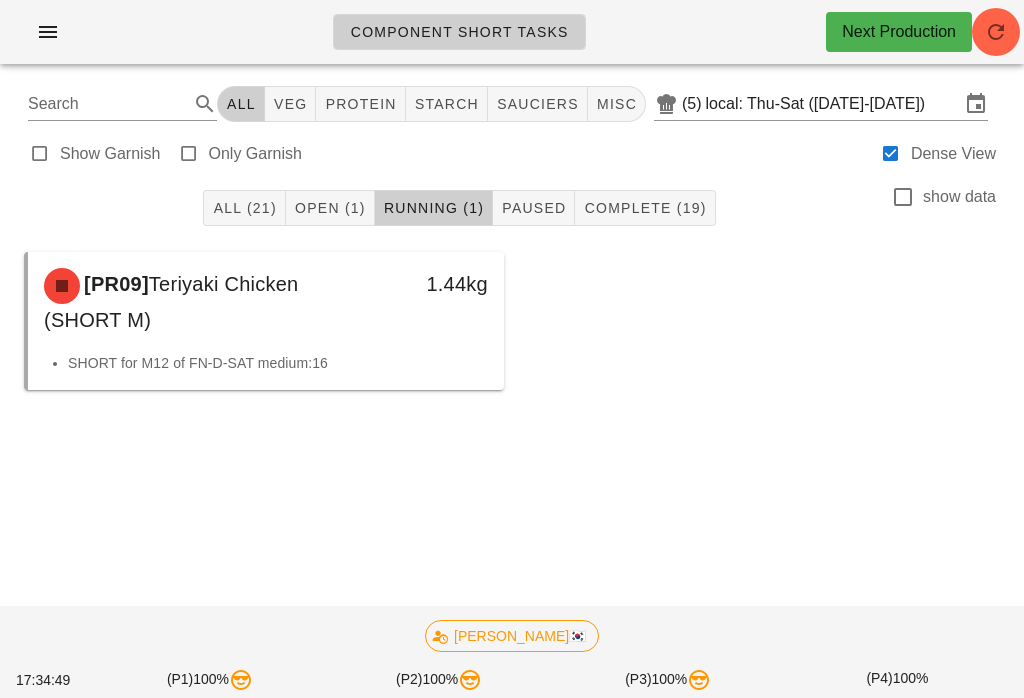 click on "Show Garnish Only Garnish Dense View" at bounding box center [512, 152] 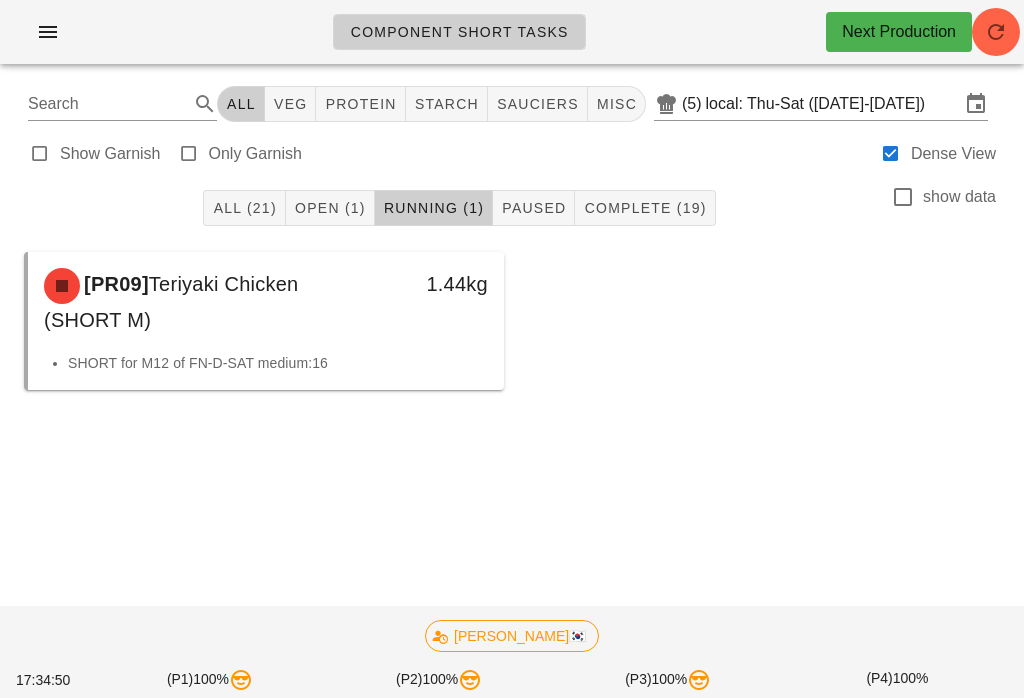 click on "Open (1)" at bounding box center [330, 208] 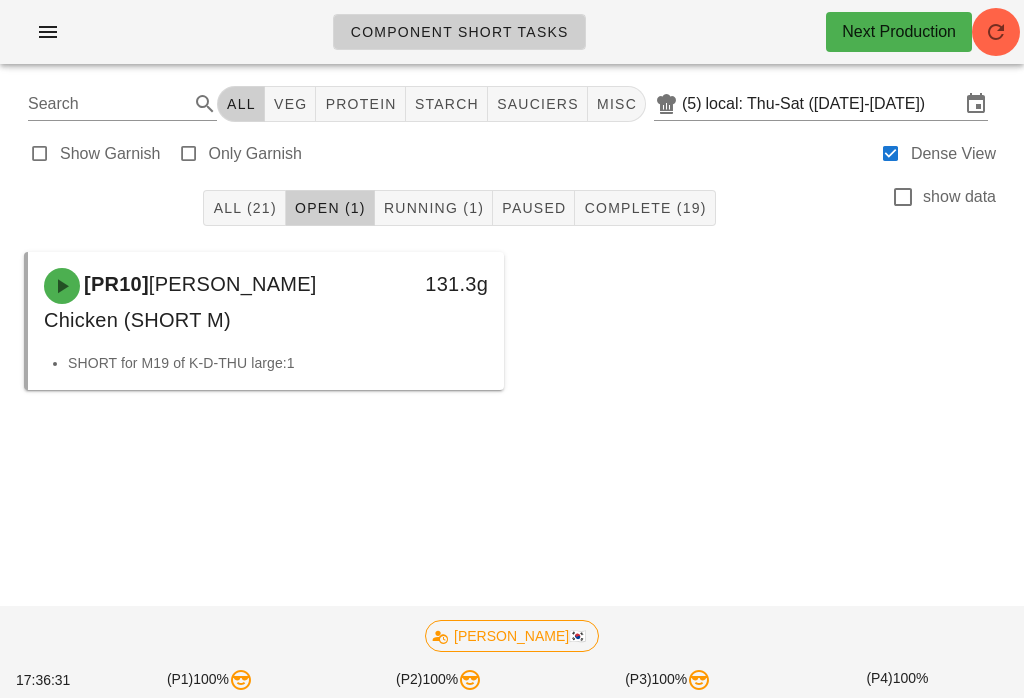 click on "Running (1)" at bounding box center [434, 208] 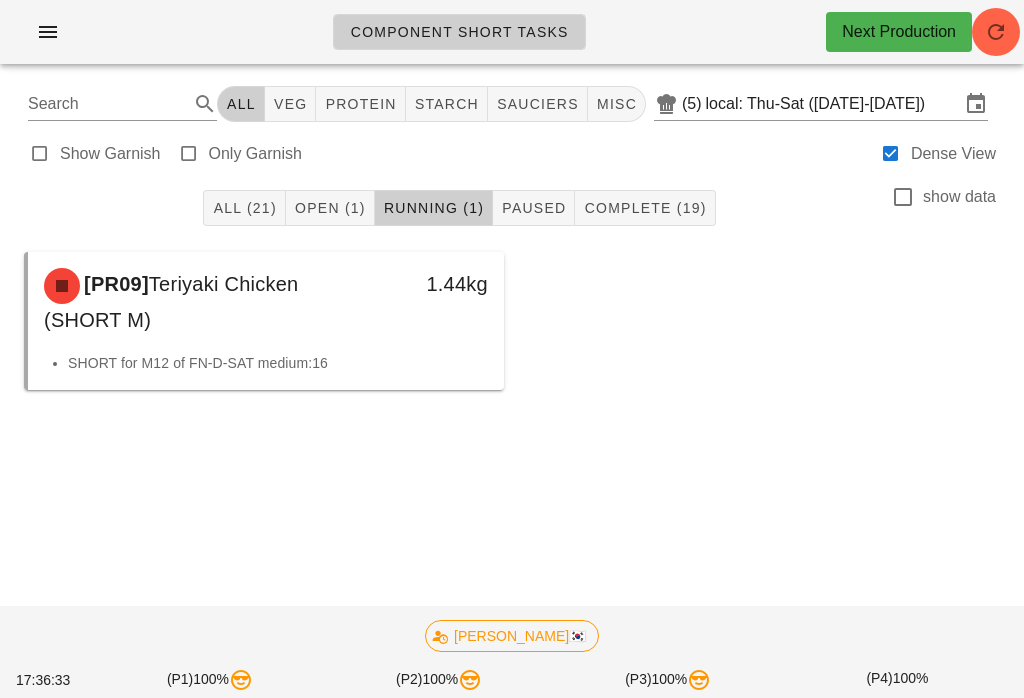 click on "Open (1)" at bounding box center [330, 208] 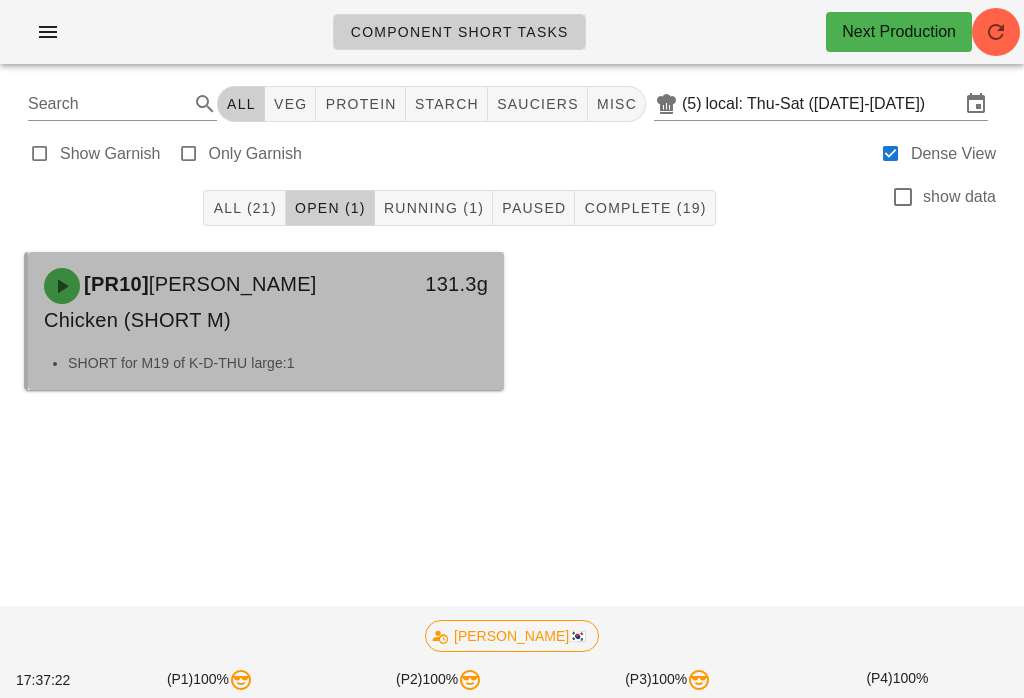 click on "131.3g" at bounding box center (441, 302) 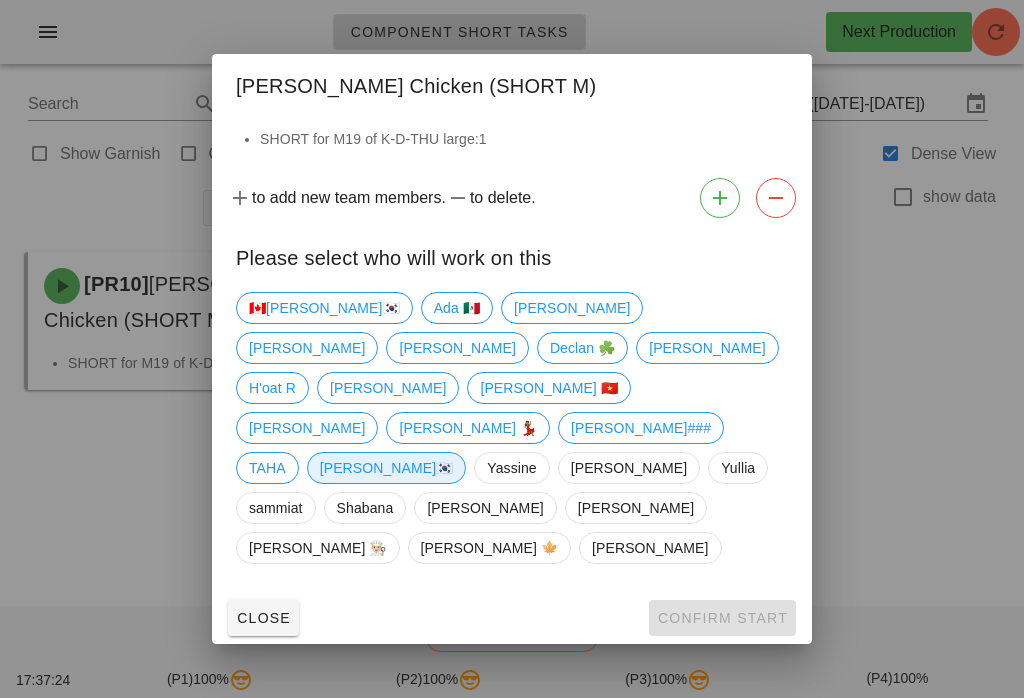 click on "[PERSON_NAME]🇰🇷" at bounding box center [387, 468] 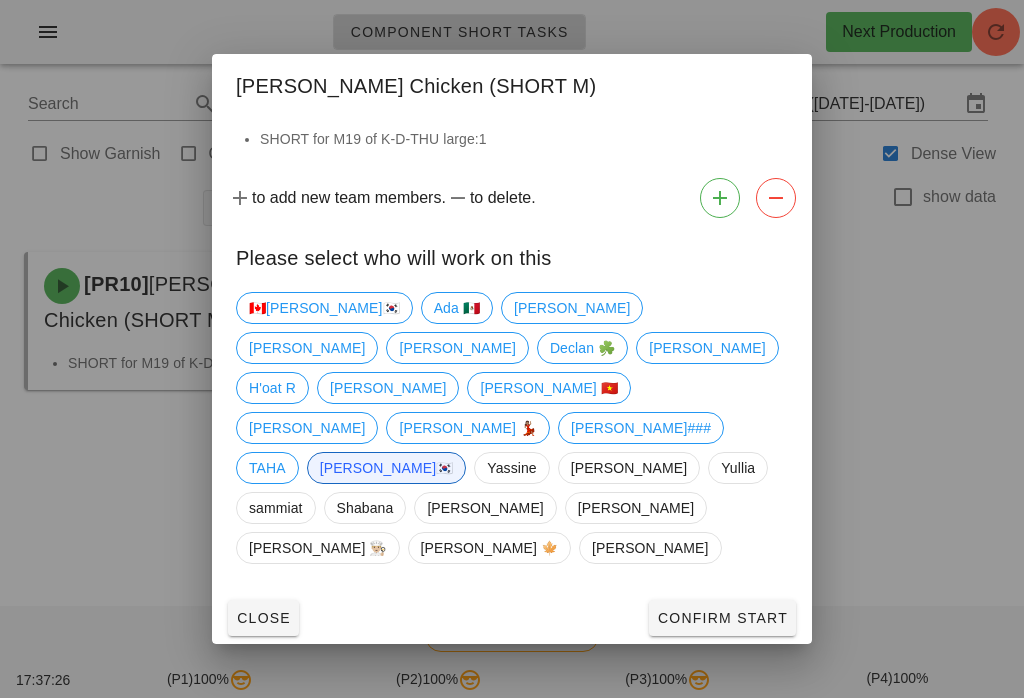 click on "Confirm Start" at bounding box center [722, 618] 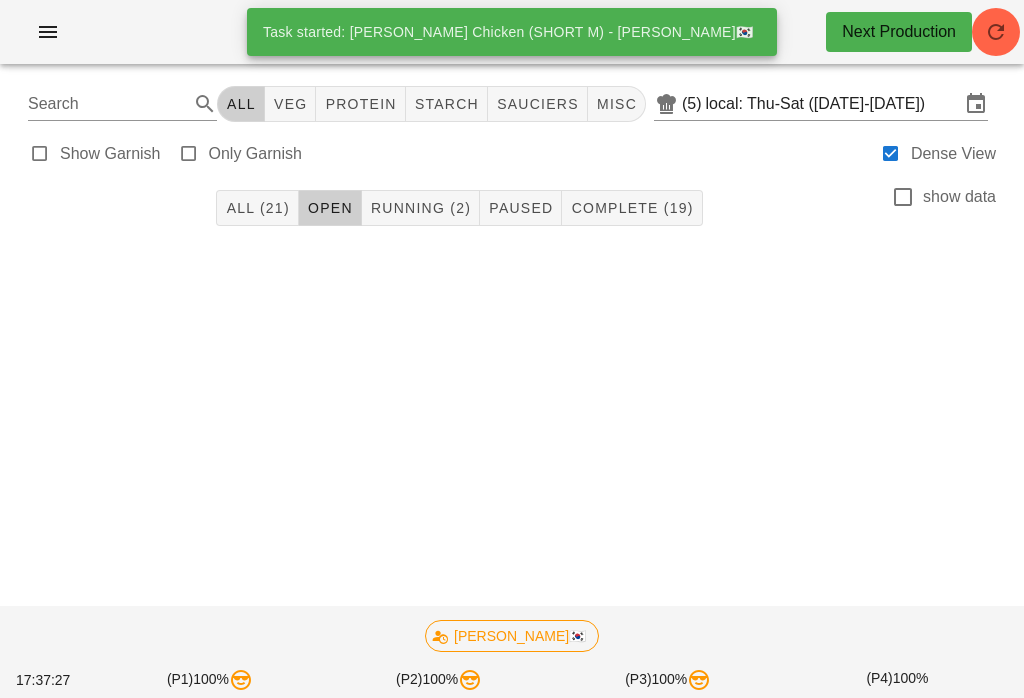 click on "Running (2)" at bounding box center (420, 208) 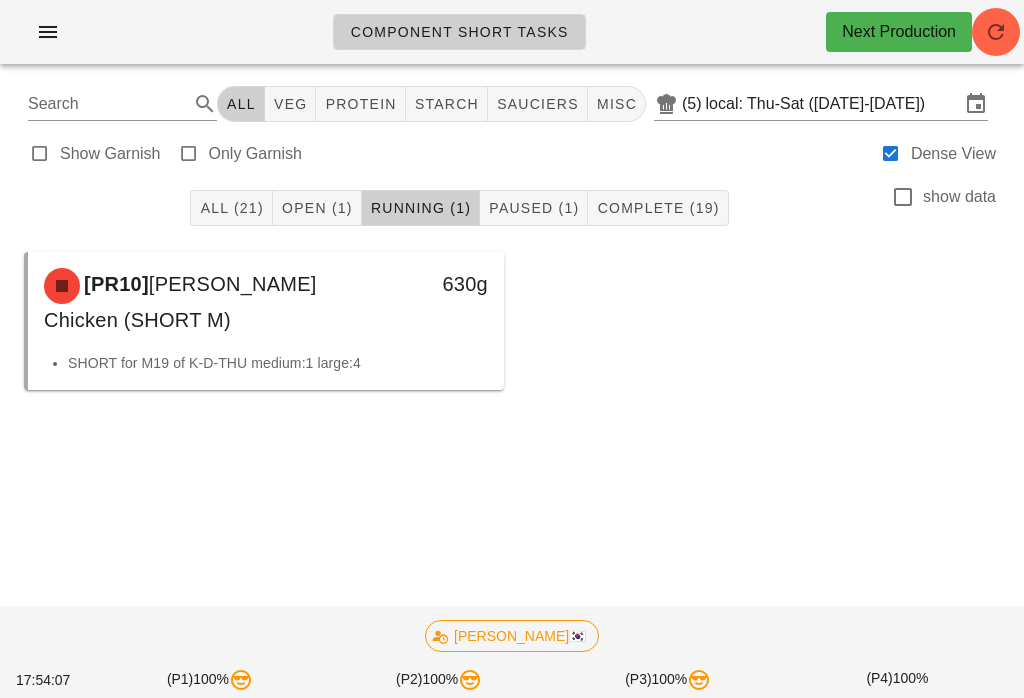 click on "Paused (1)" at bounding box center (534, 208) 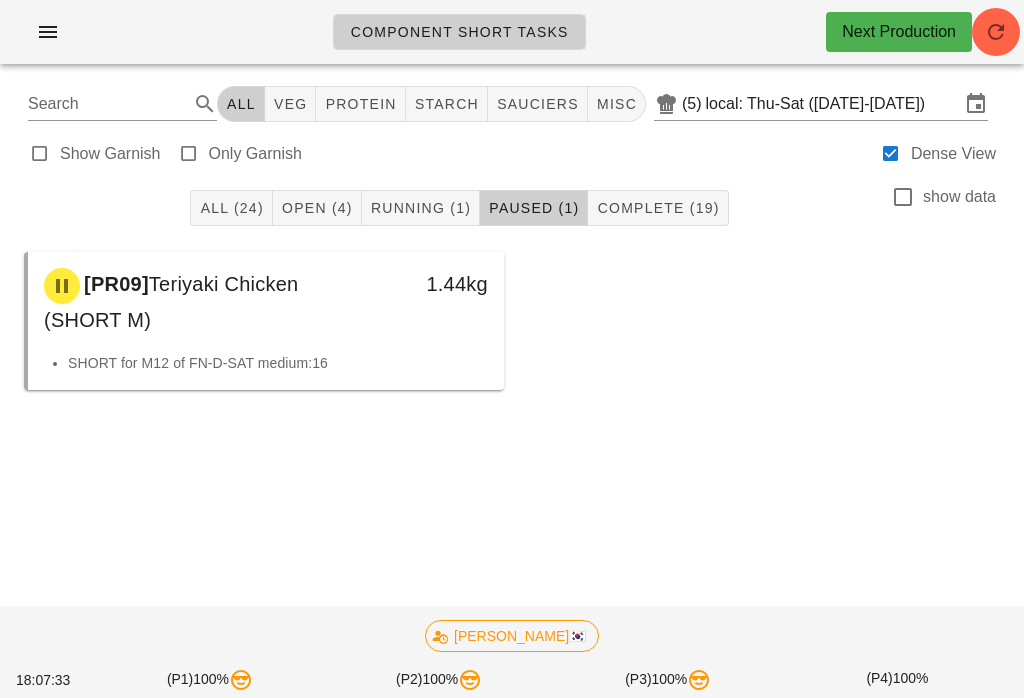 click on "Open (4)" at bounding box center (317, 208) 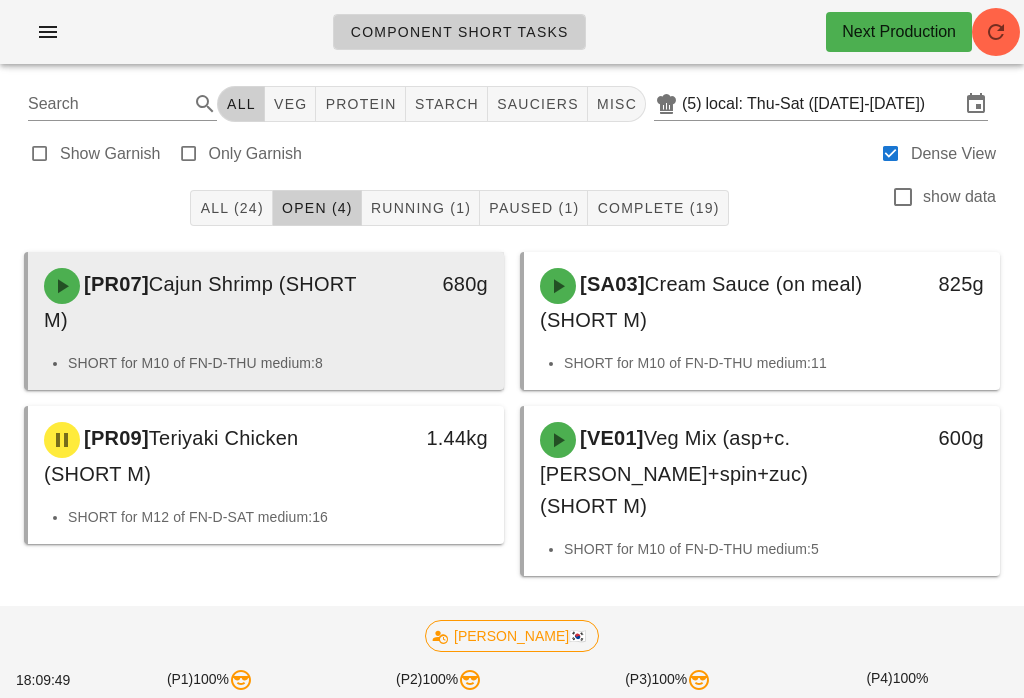 click on "[PR07]  Cajun Shrimp (SHORT M)" at bounding box center [207, 302] 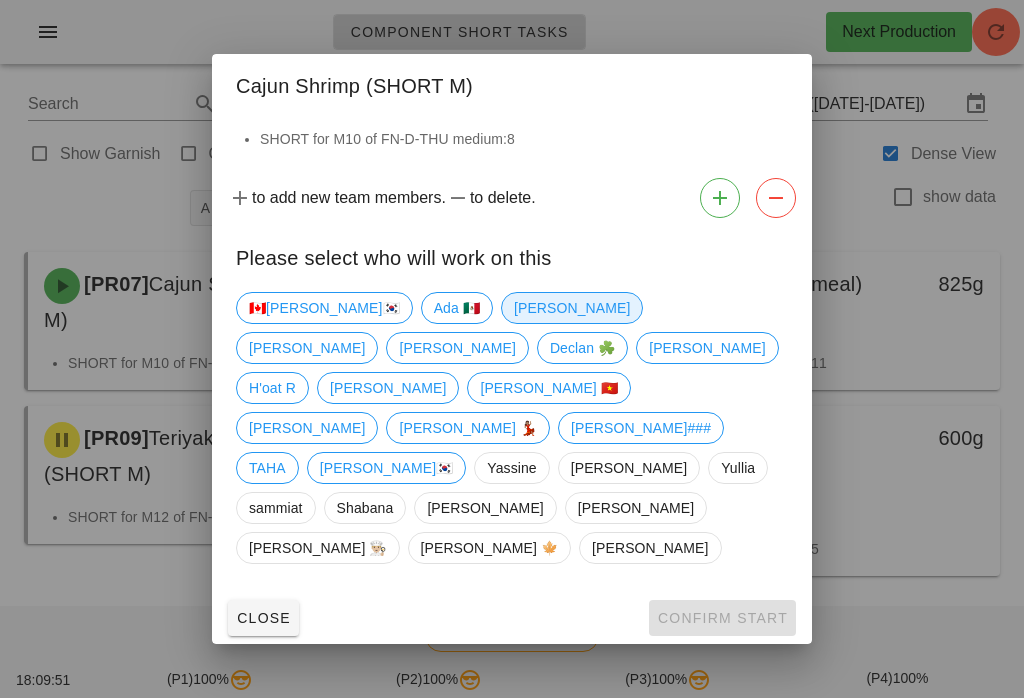 click on "[PERSON_NAME]" at bounding box center [572, 308] 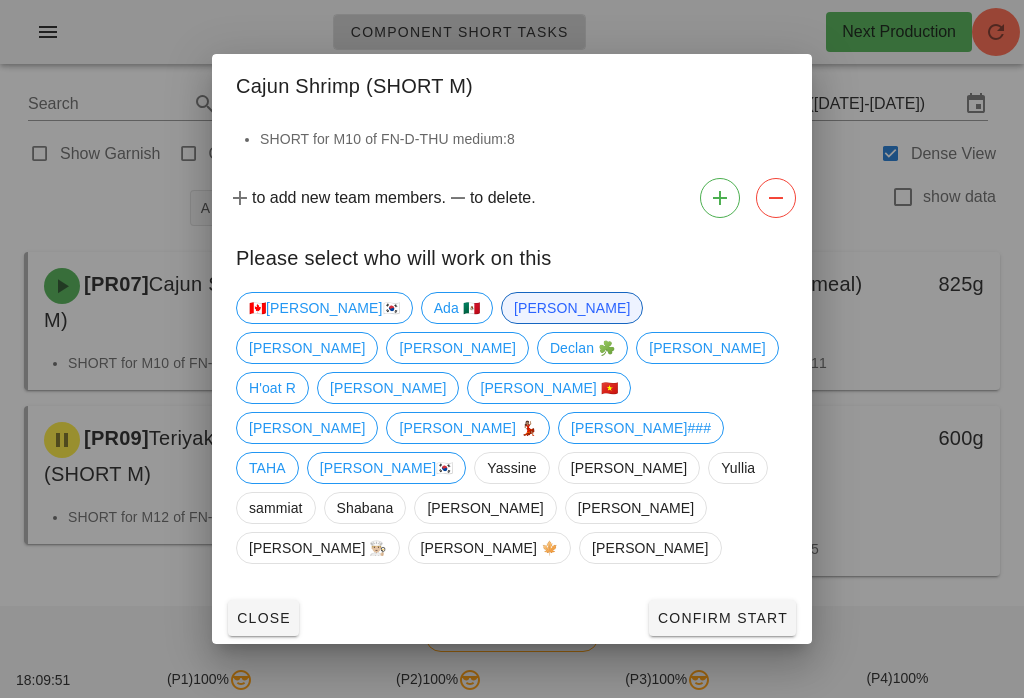 click on "Confirm Start" at bounding box center (722, 618) 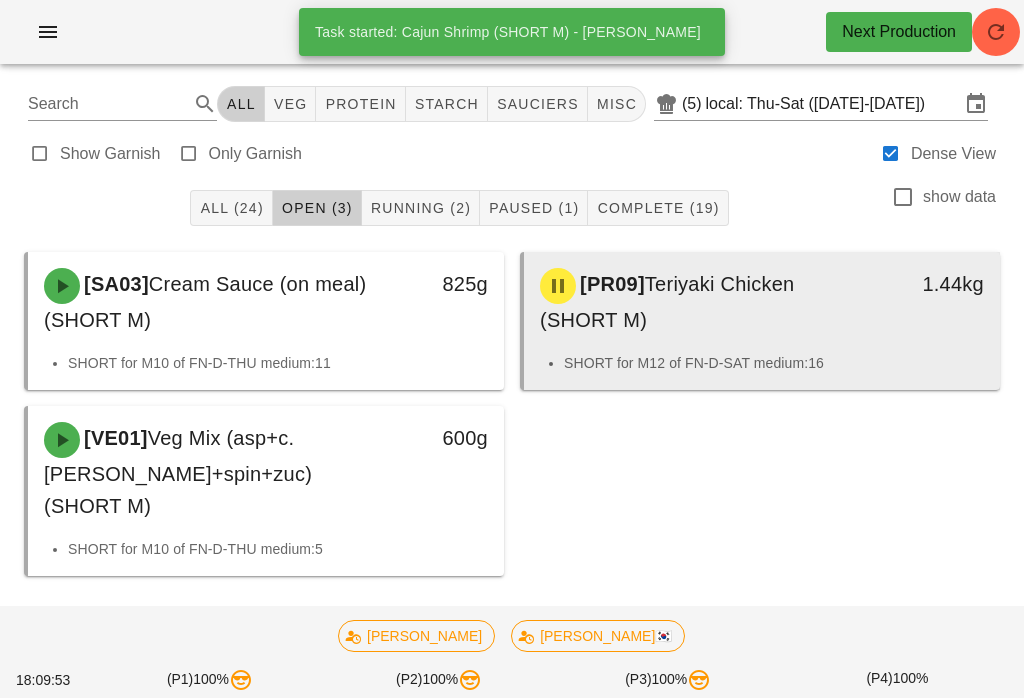click on "[PR09]  Teriyaki Chicken (SHORT M)" at bounding box center (703, 302) 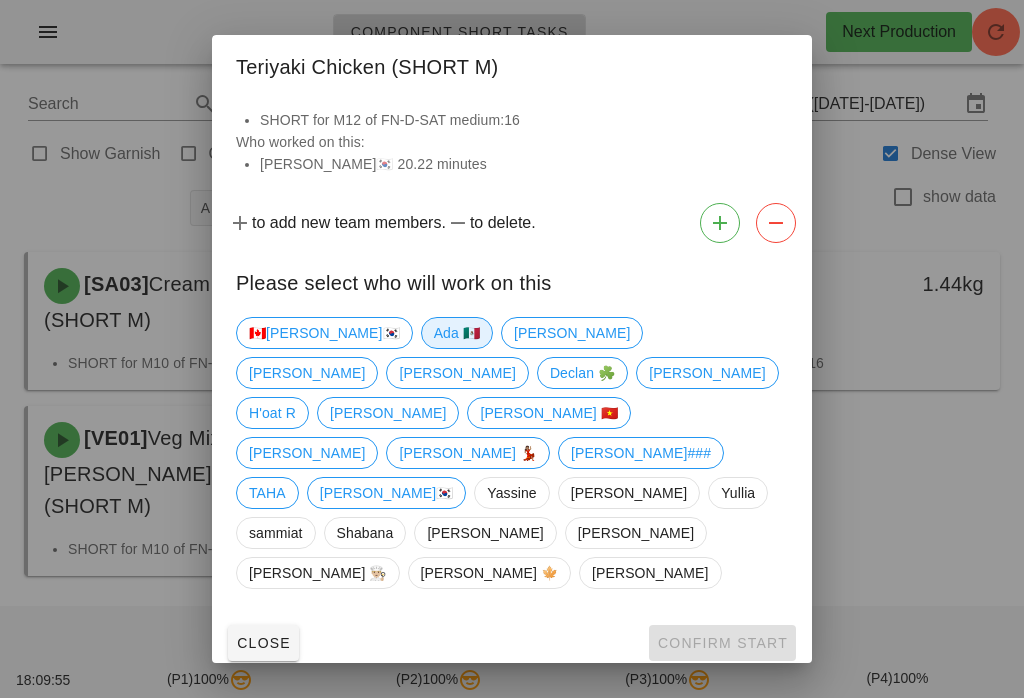 click on "Ada 🇲🇽" at bounding box center (457, 333) 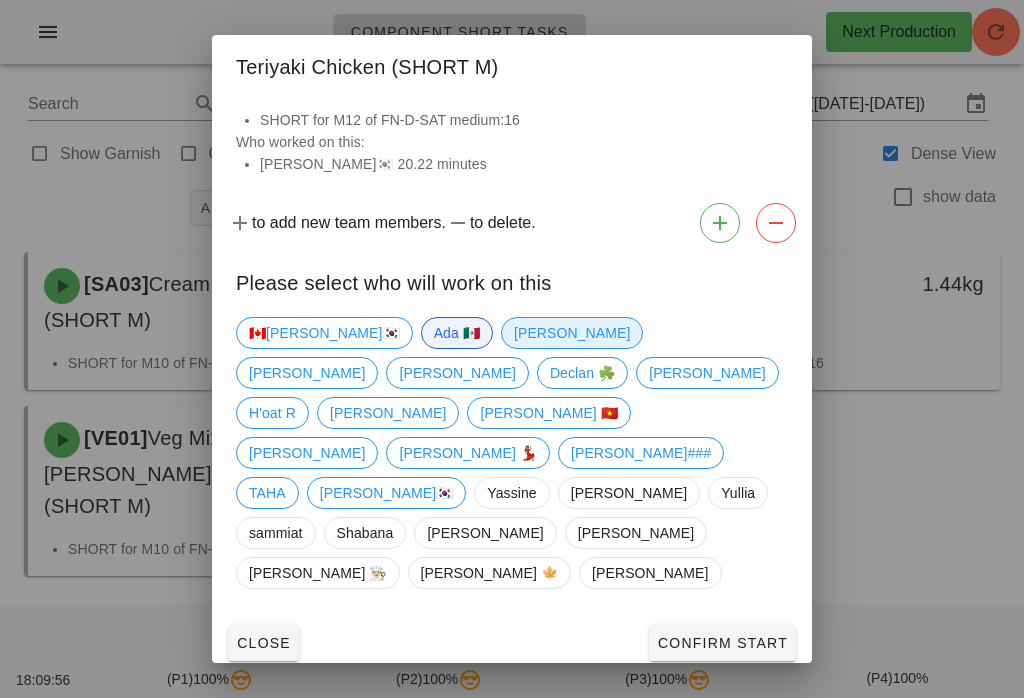 click on "[PERSON_NAME]" at bounding box center [572, 333] 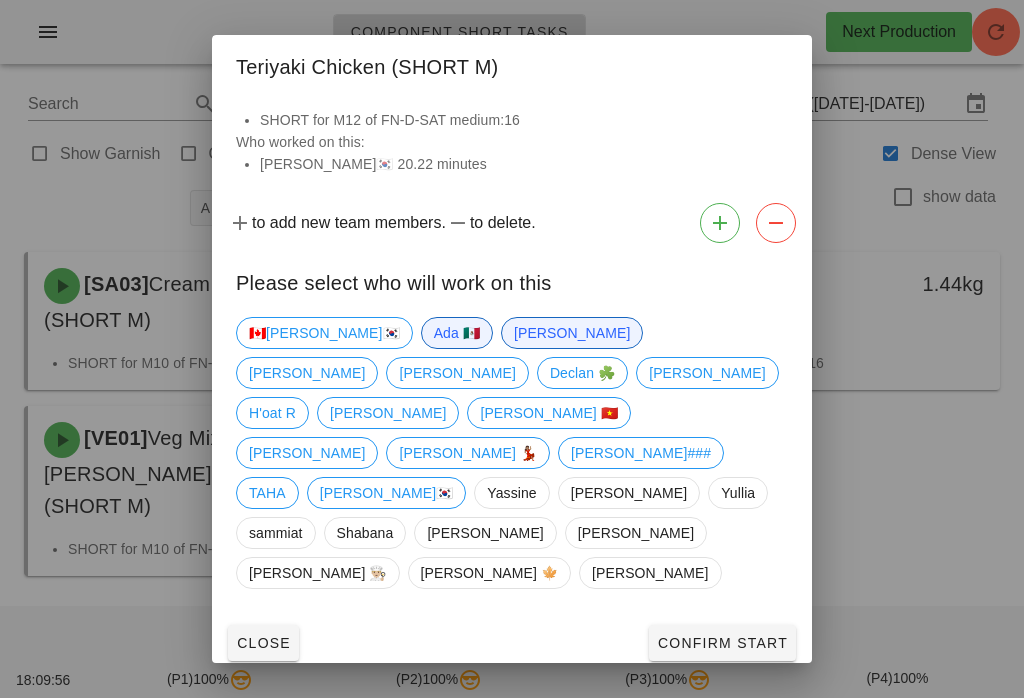click on "Ada 🇲🇽" at bounding box center [457, 333] 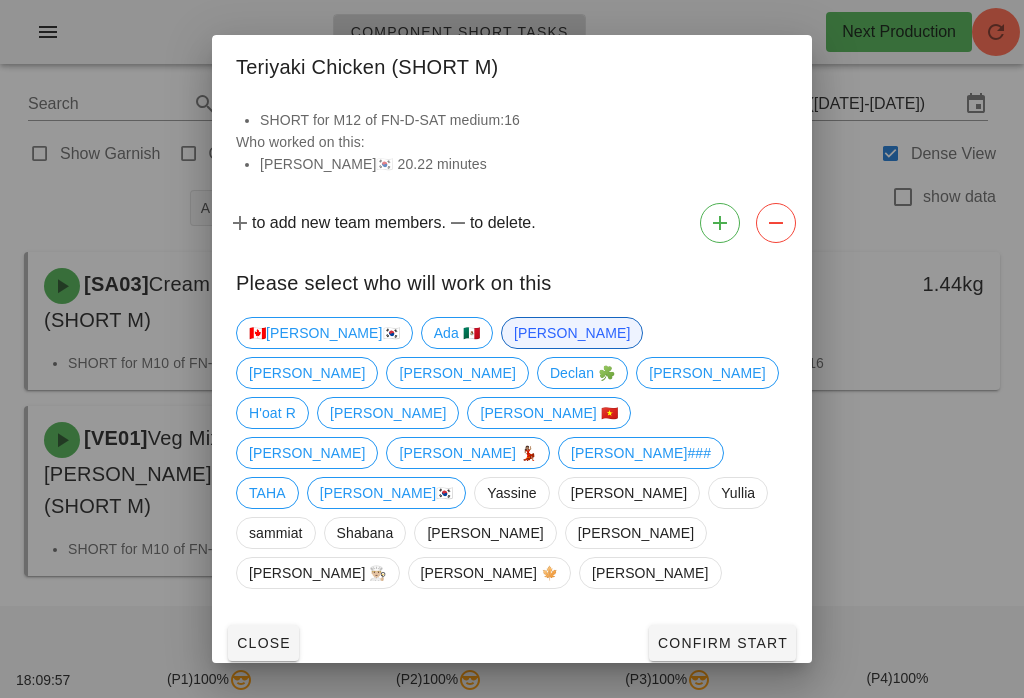 click on "Confirm Start" at bounding box center [722, 643] 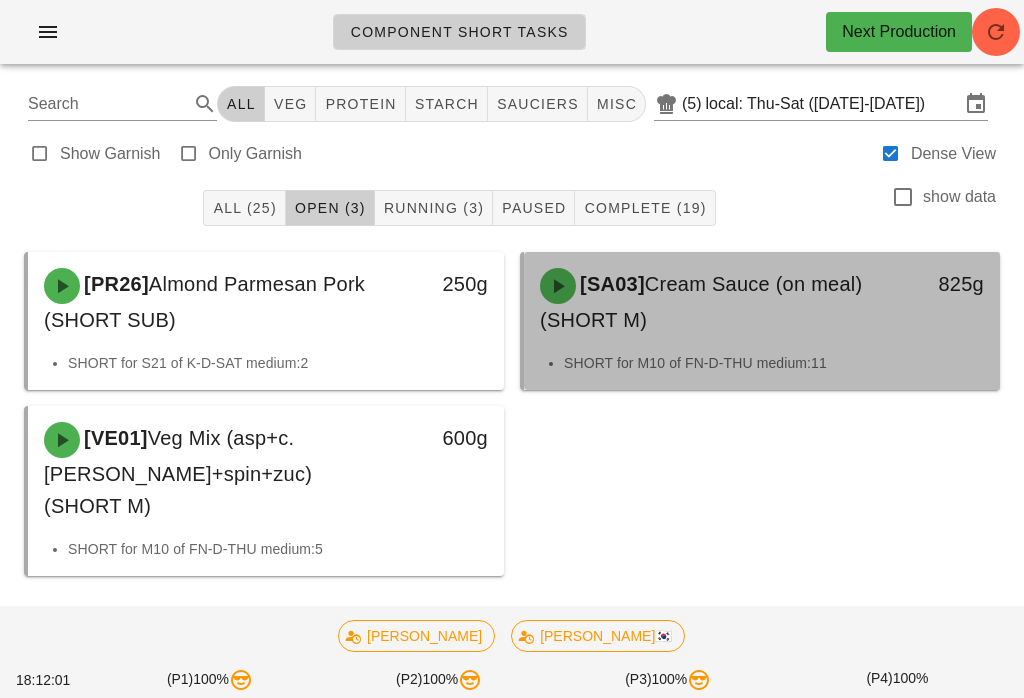 click on "[SA03]  Cream Sauce (on meal) (SHORT M)" at bounding box center [703, 302] 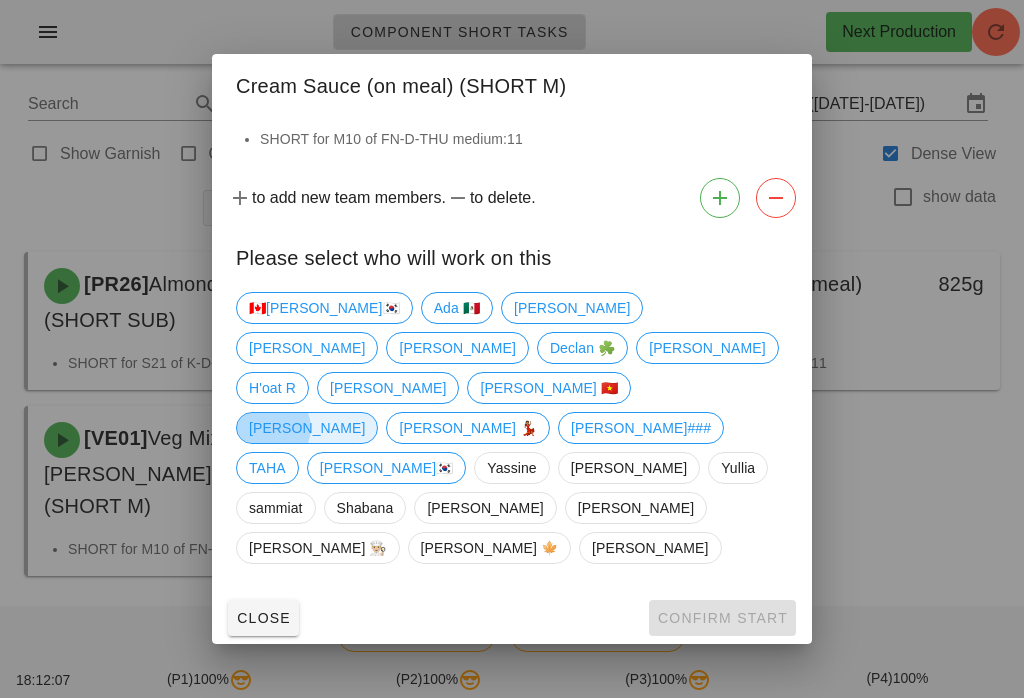 click on "[PERSON_NAME]" at bounding box center [307, 428] 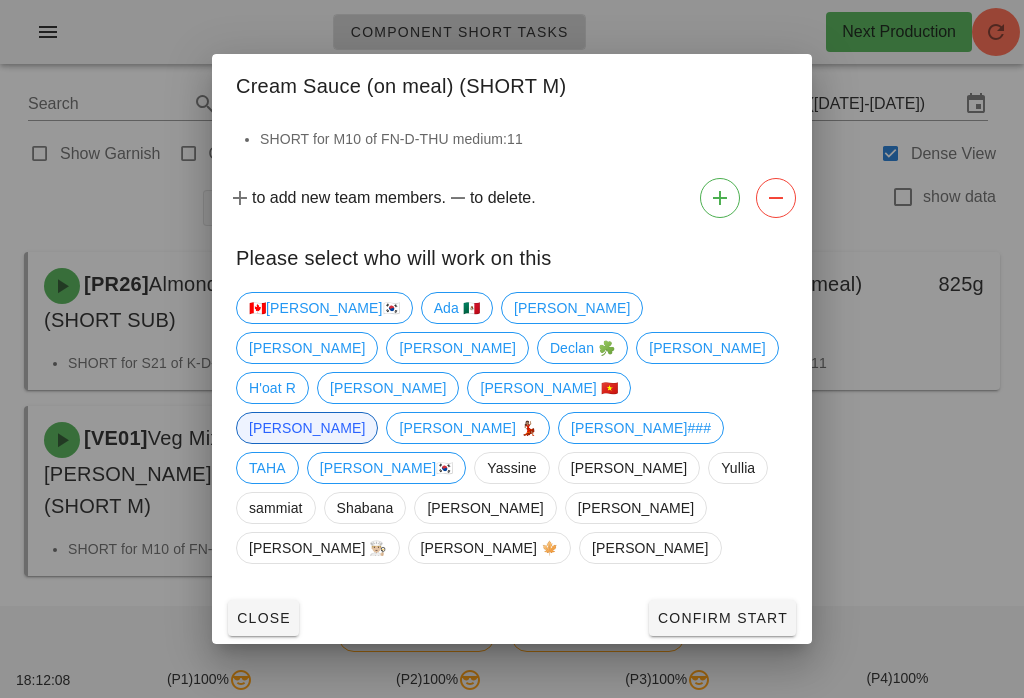 click on "Confirm Start" at bounding box center (722, 618) 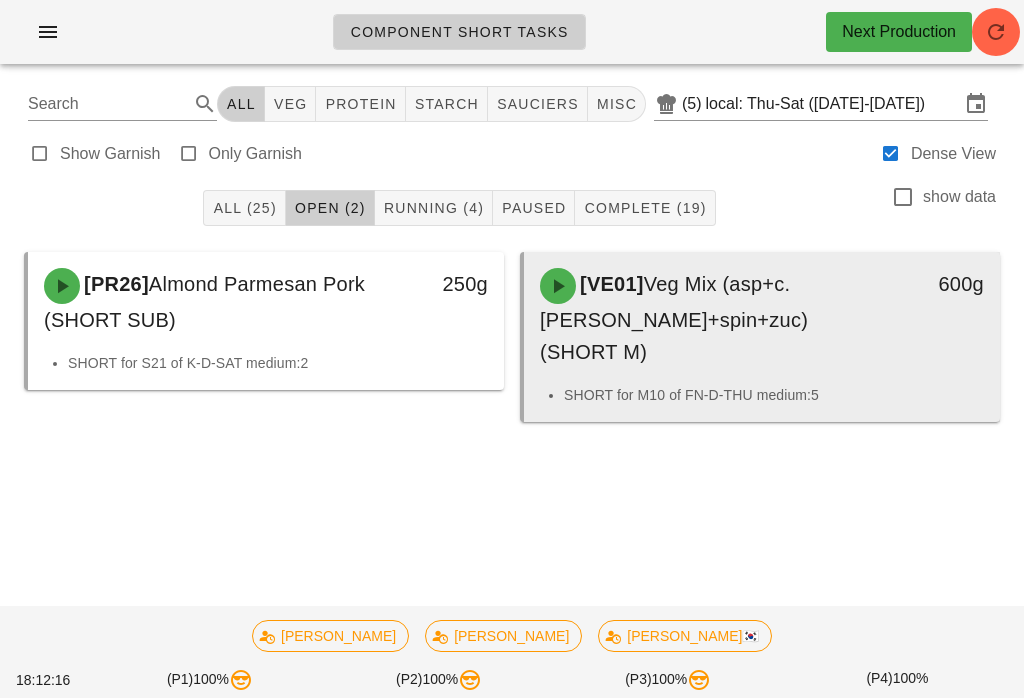 click on "Veg Mix (asp+c.tom+spin+zuc) (SHORT M)" at bounding box center (674, 318) 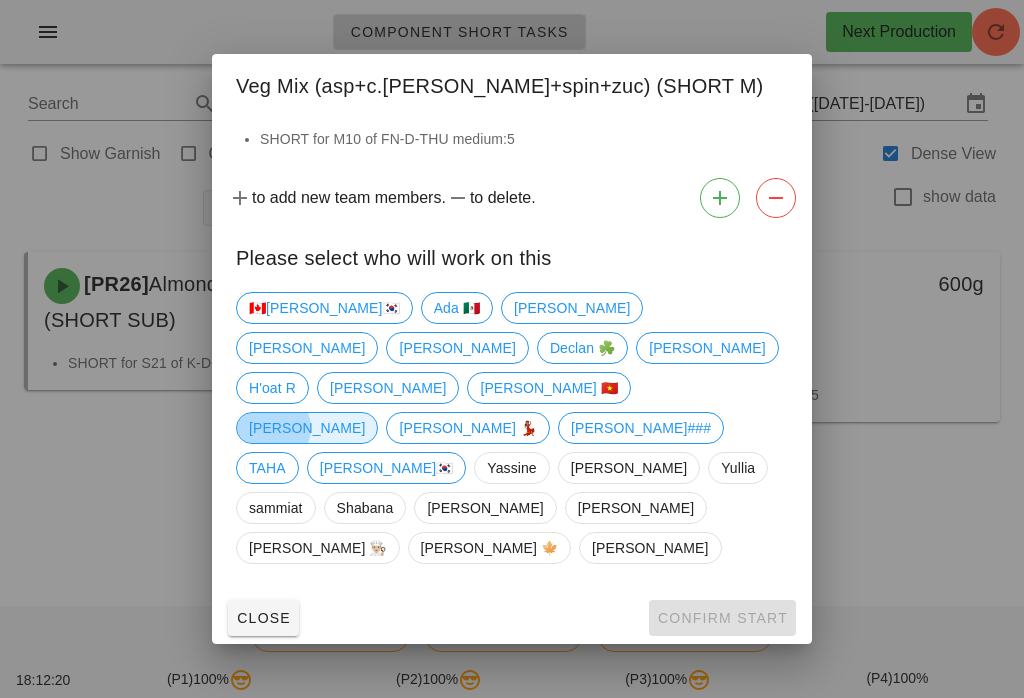 click on "[PERSON_NAME]" at bounding box center [307, 428] 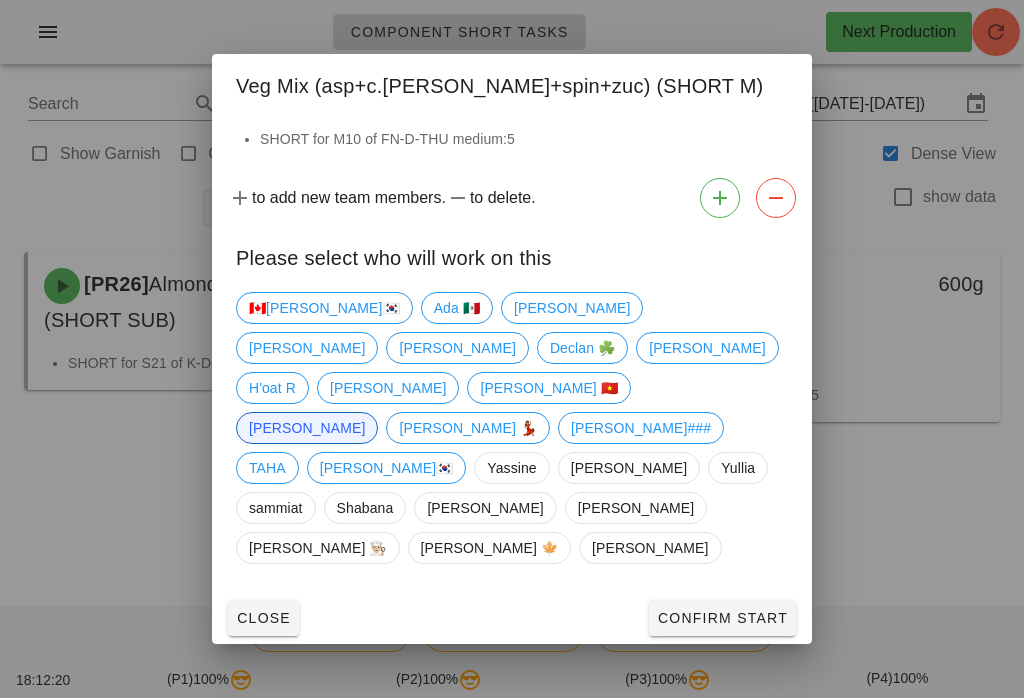 click on "Confirm Start" at bounding box center [722, 618] 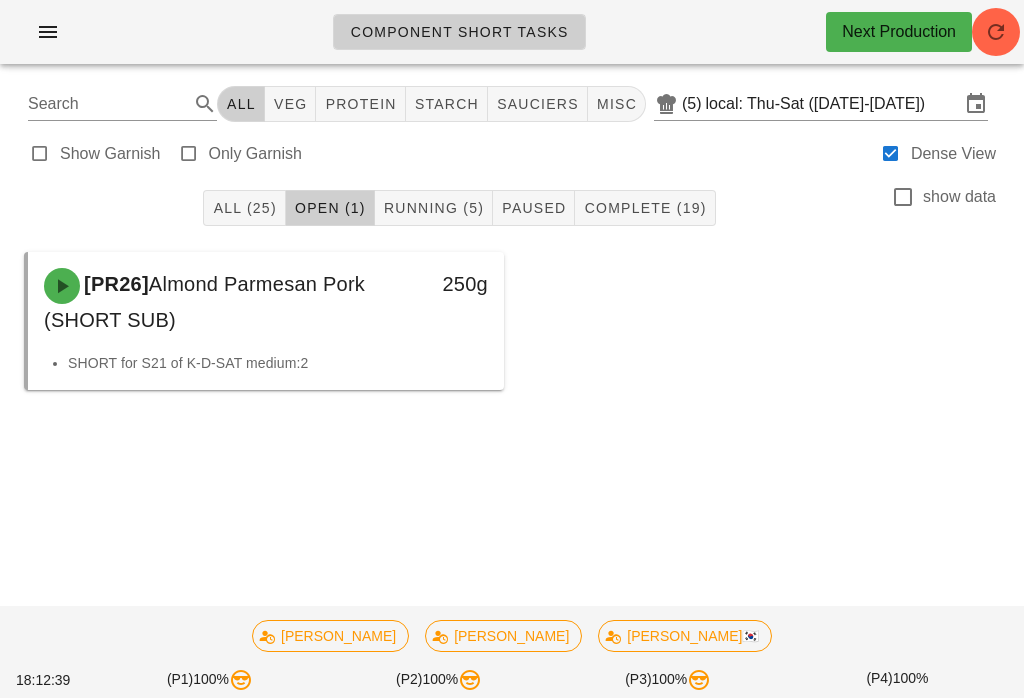 click on "Running (5)" at bounding box center [433, 208] 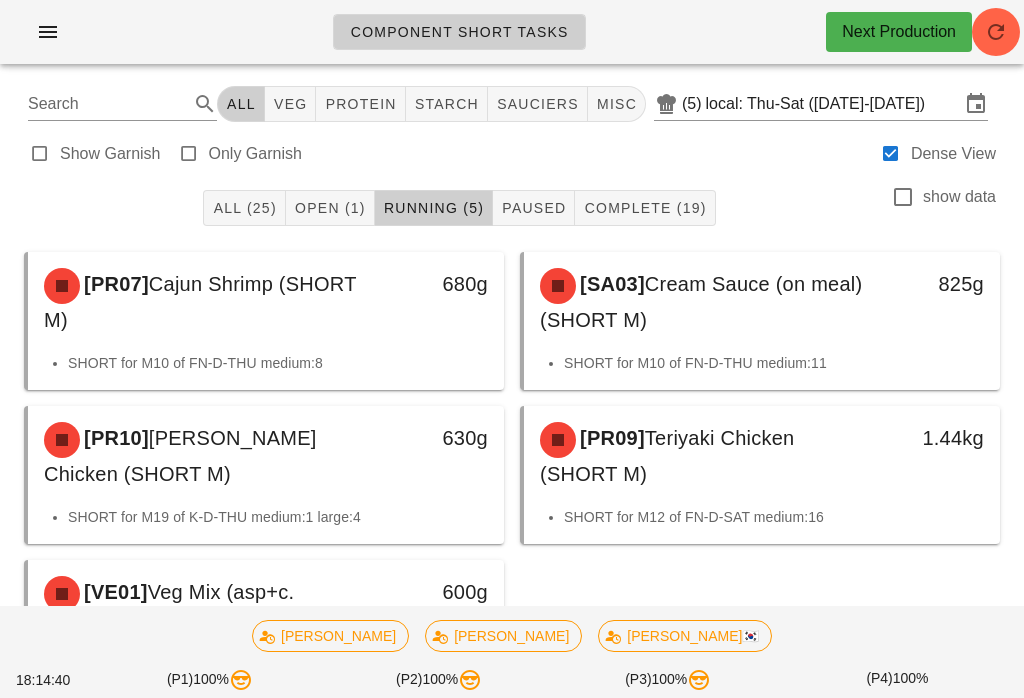 scroll, scrollTop: 1, scrollLeft: 0, axis: vertical 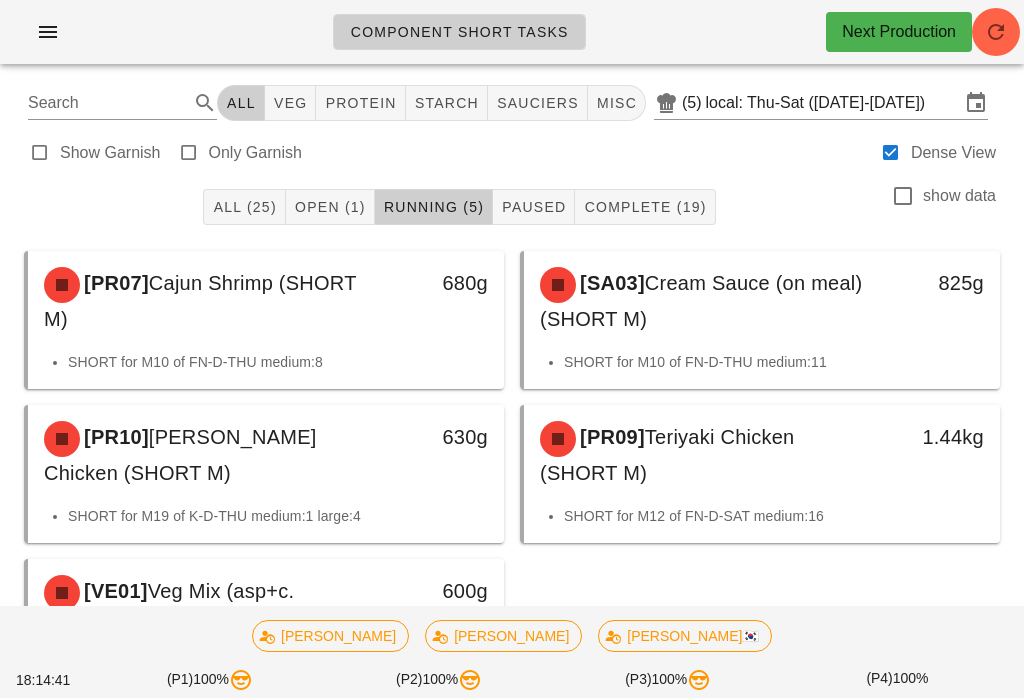 click on "Open (1)" at bounding box center (330, 207) 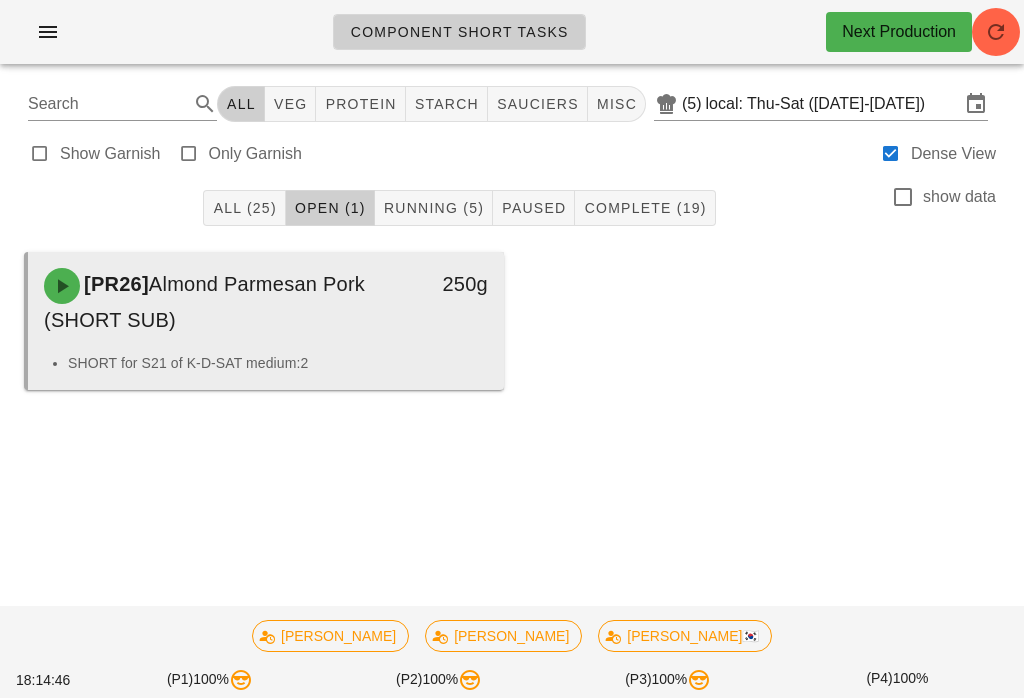 click on "[PR26]  Almond Parmesan Pork (SHORT SUB)" at bounding box center [207, 302] 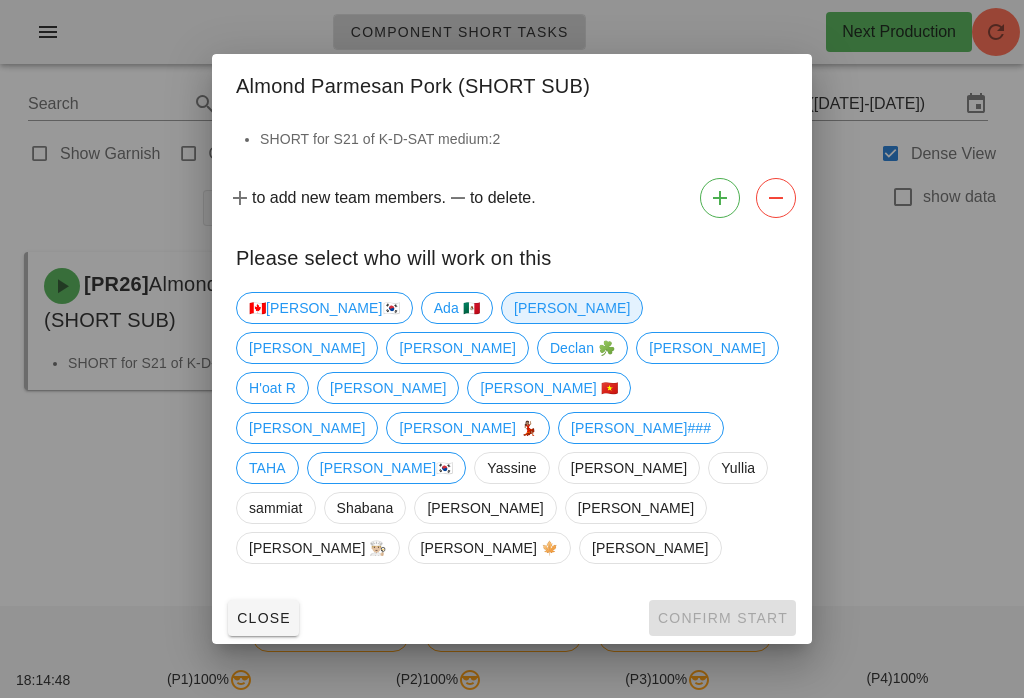 click on "[PERSON_NAME]" at bounding box center [572, 308] 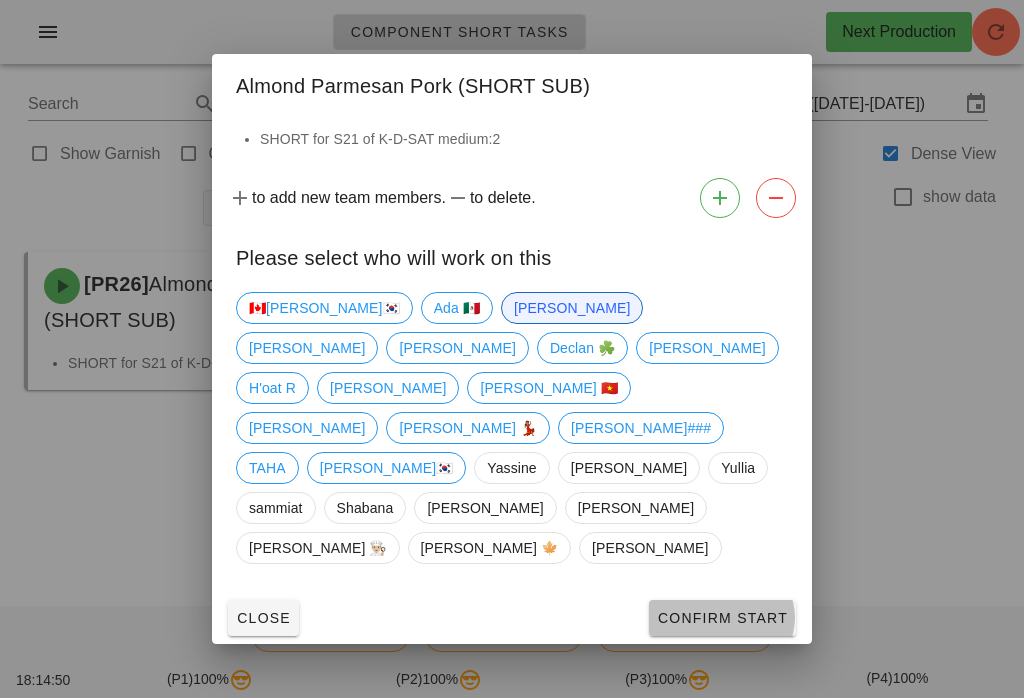 click on "Confirm Start" at bounding box center (722, 618) 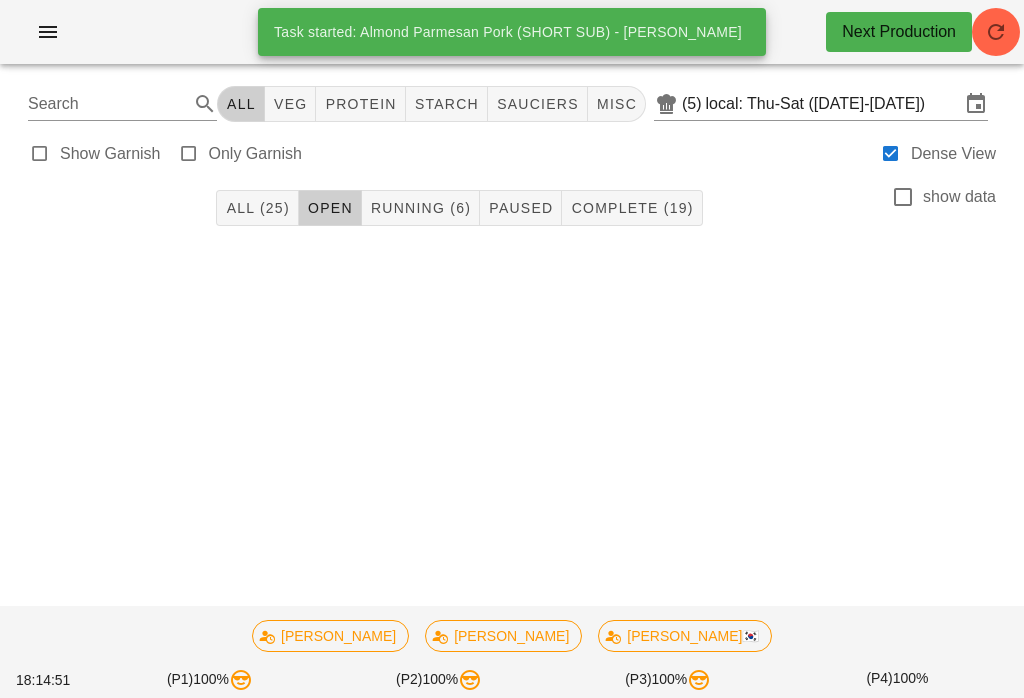 click on "Running (6)" at bounding box center (420, 208) 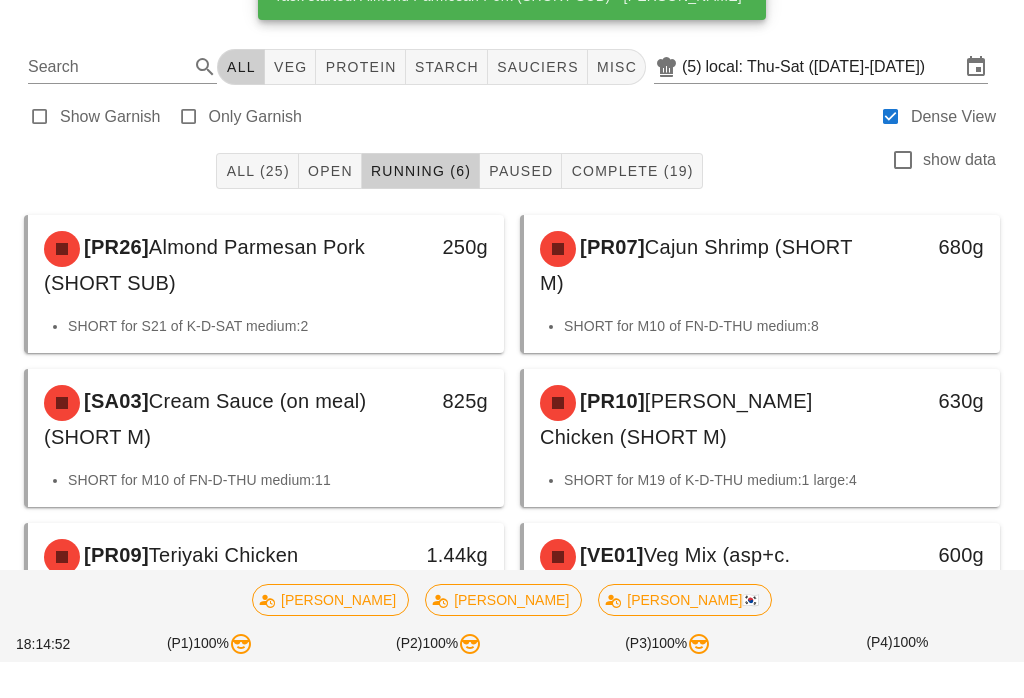 scroll, scrollTop: 113, scrollLeft: 0, axis: vertical 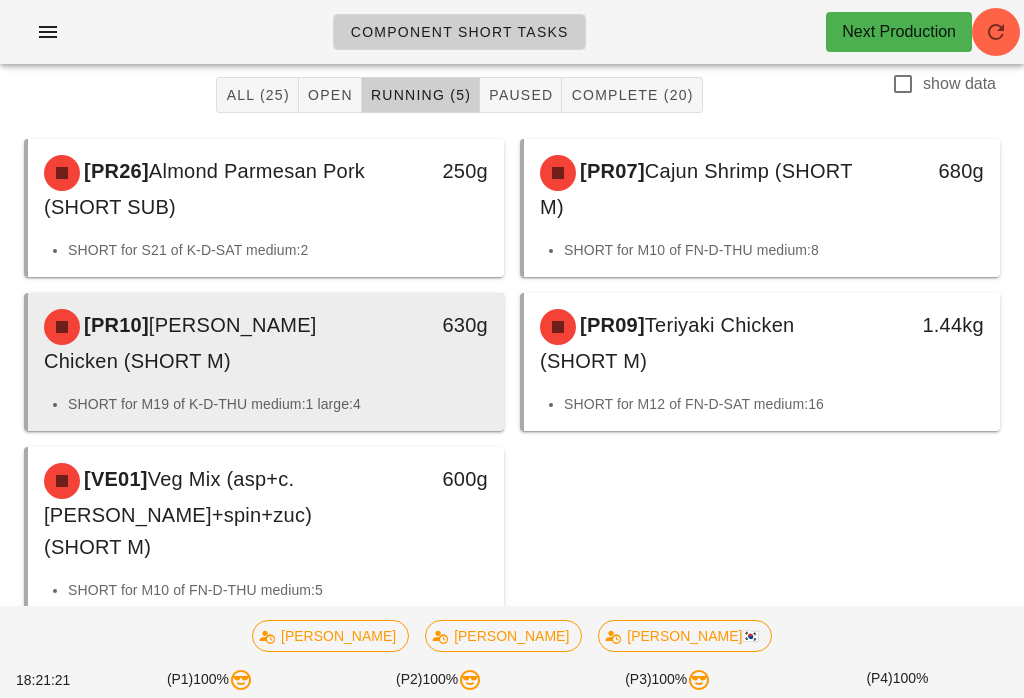 click on "[PR10]  Lemon Herb Chicken (SHORT M)" at bounding box center [207, 343] 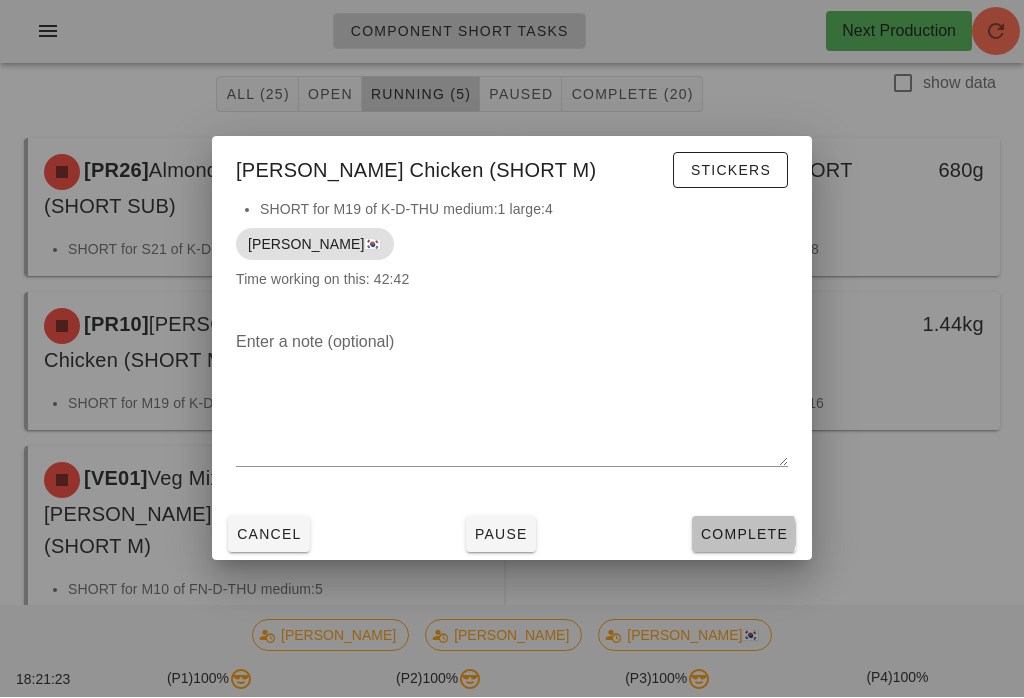 scroll, scrollTop: 109, scrollLeft: 0, axis: vertical 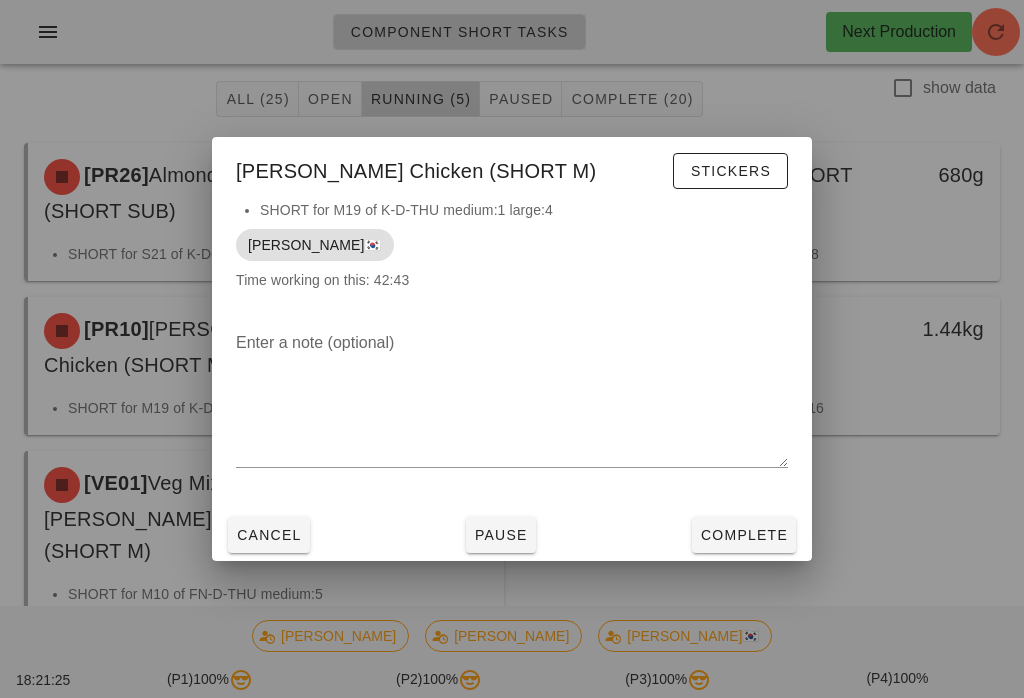 click on "Complete" at bounding box center (744, 535) 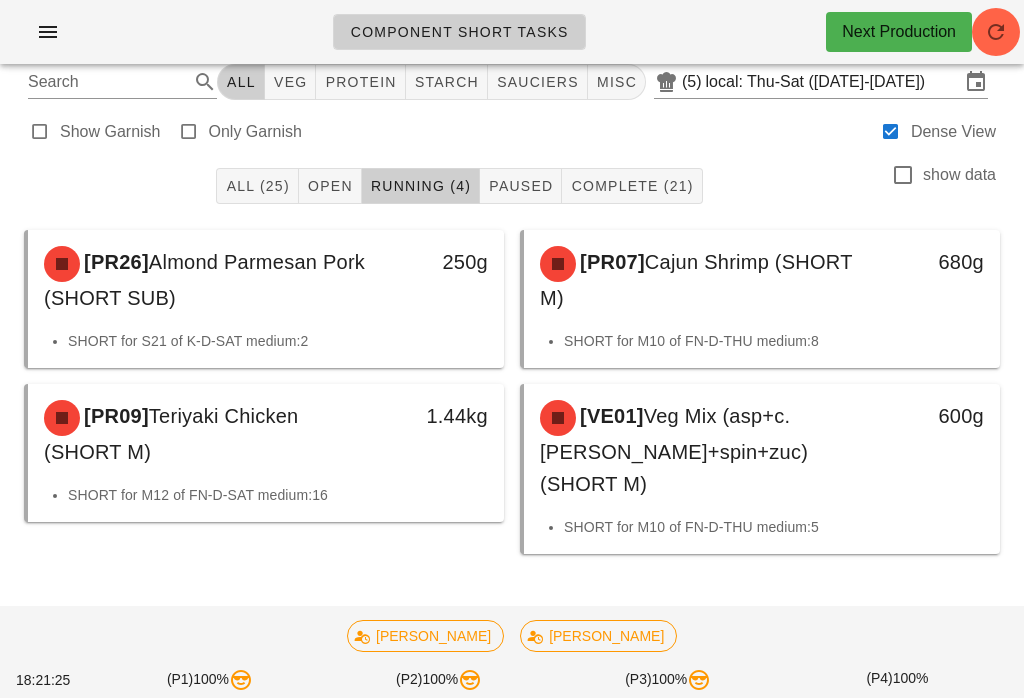 scroll, scrollTop: 0, scrollLeft: 0, axis: both 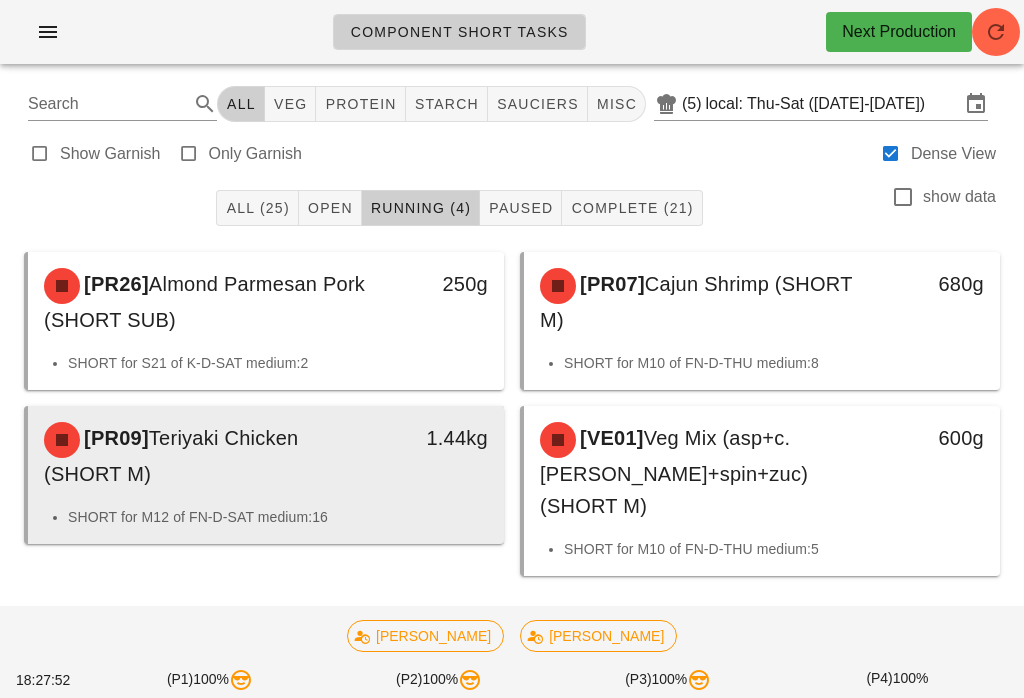 click on "[PR09]  Teriyaki Chicken (SHORT M) 1.44kg" at bounding box center [266, 456] 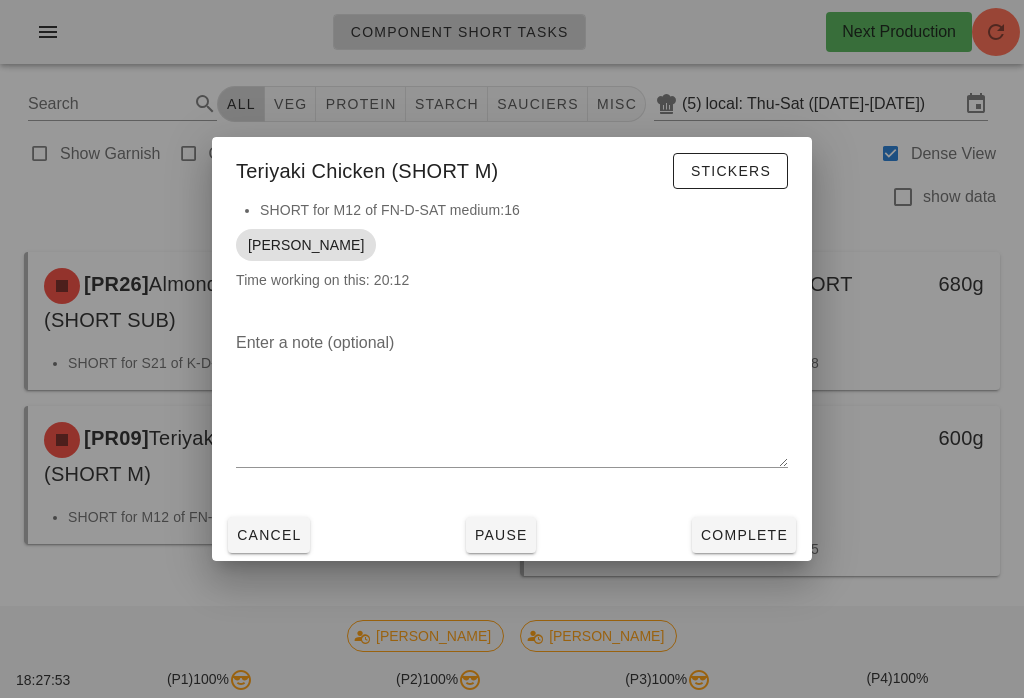 click on "Complete" at bounding box center (744, 535) 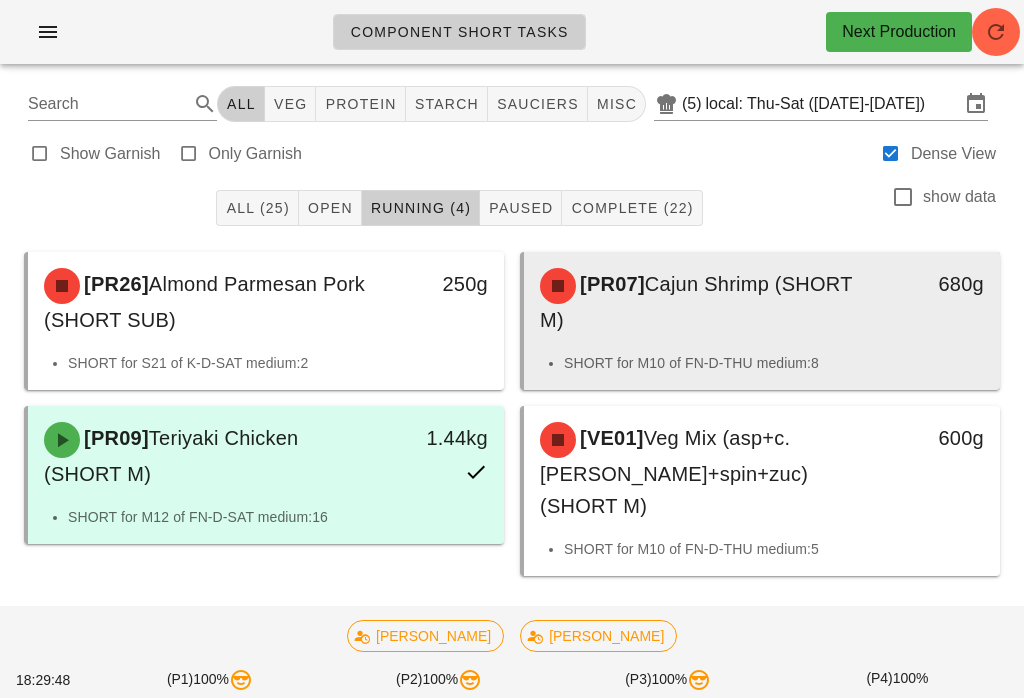 click on "[PR07]  Cajun Shrimp (SHORT M)" at bounding box center (703, 302) 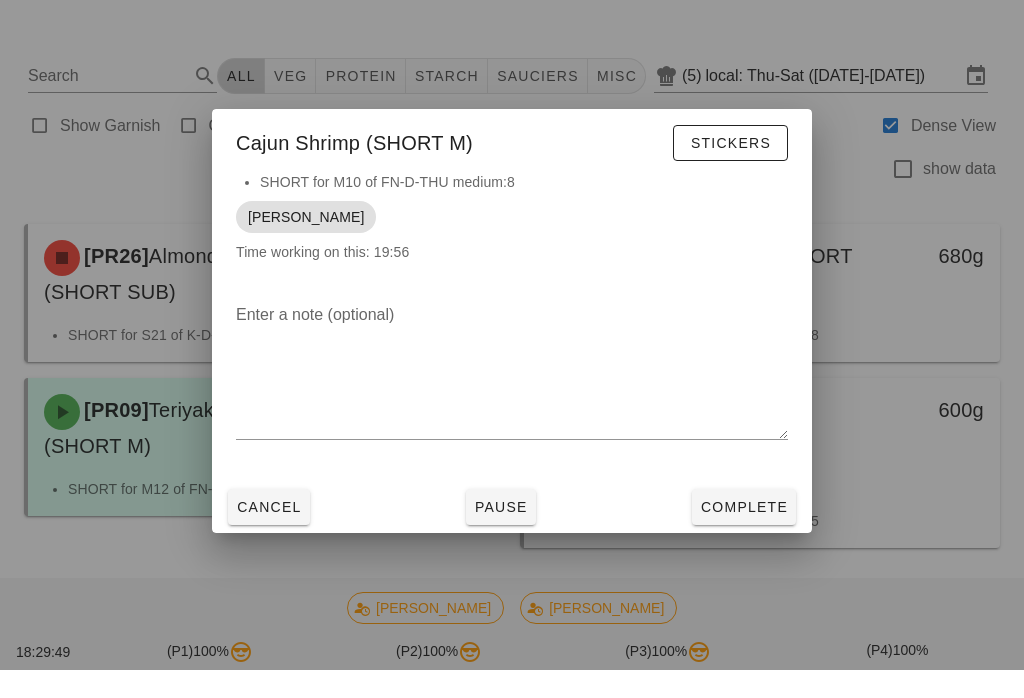 scroll, scrollTop: 28, scrollLeft: 0, axis: vertical 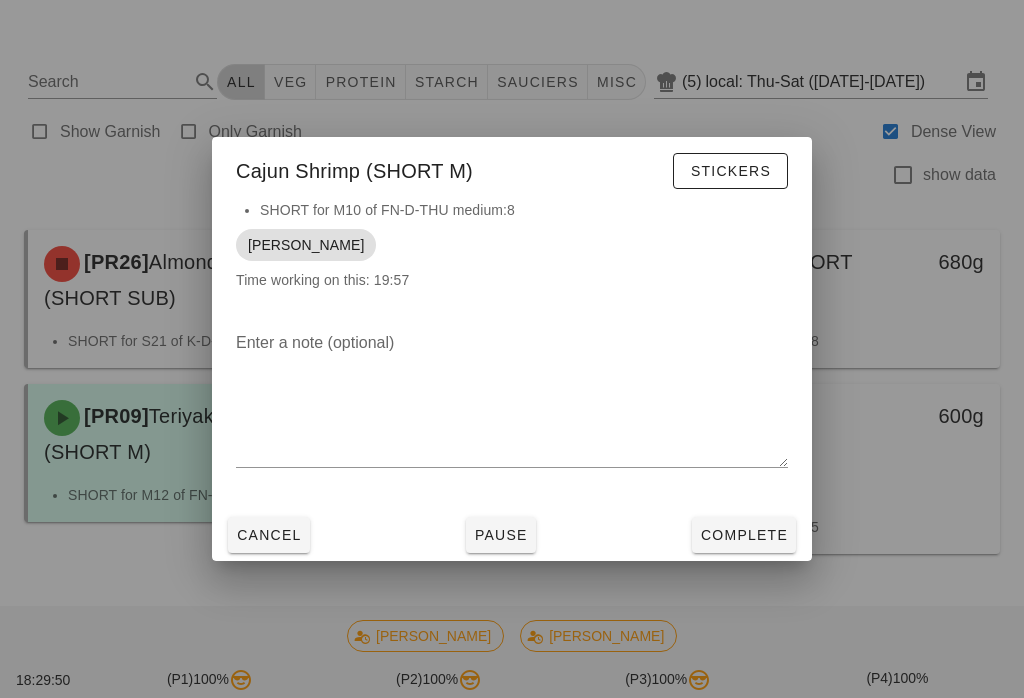 click on "Complete" at bounding box center [744, 535] 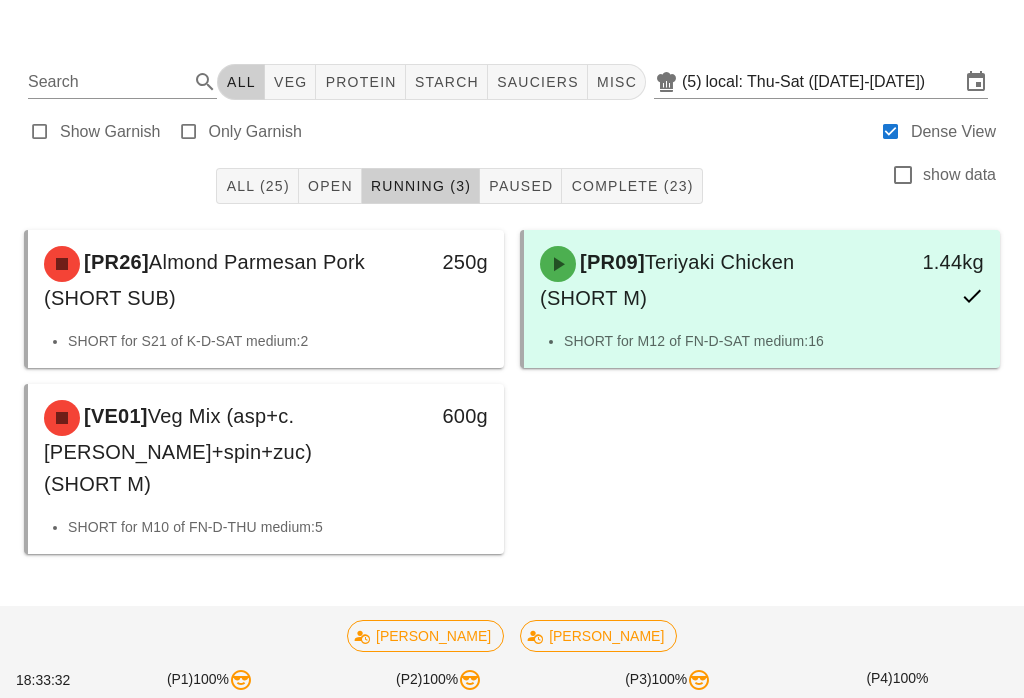 click on "Complete (23)" at bounding box center [632, 186] 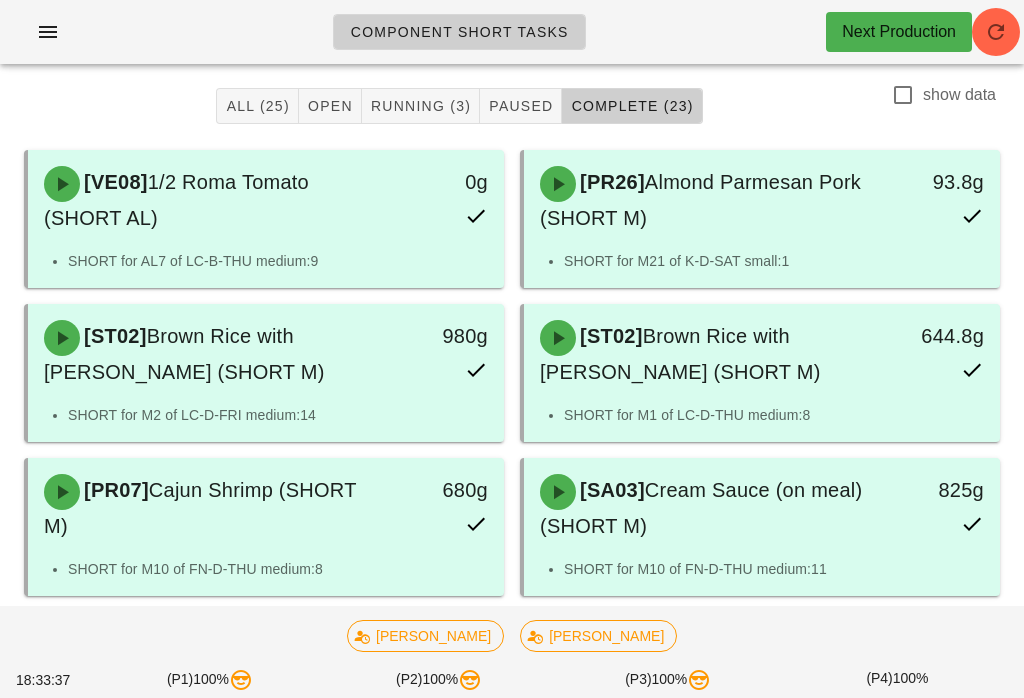 scroll, scrollTop: 0, scrollLeft: 0, axis: both 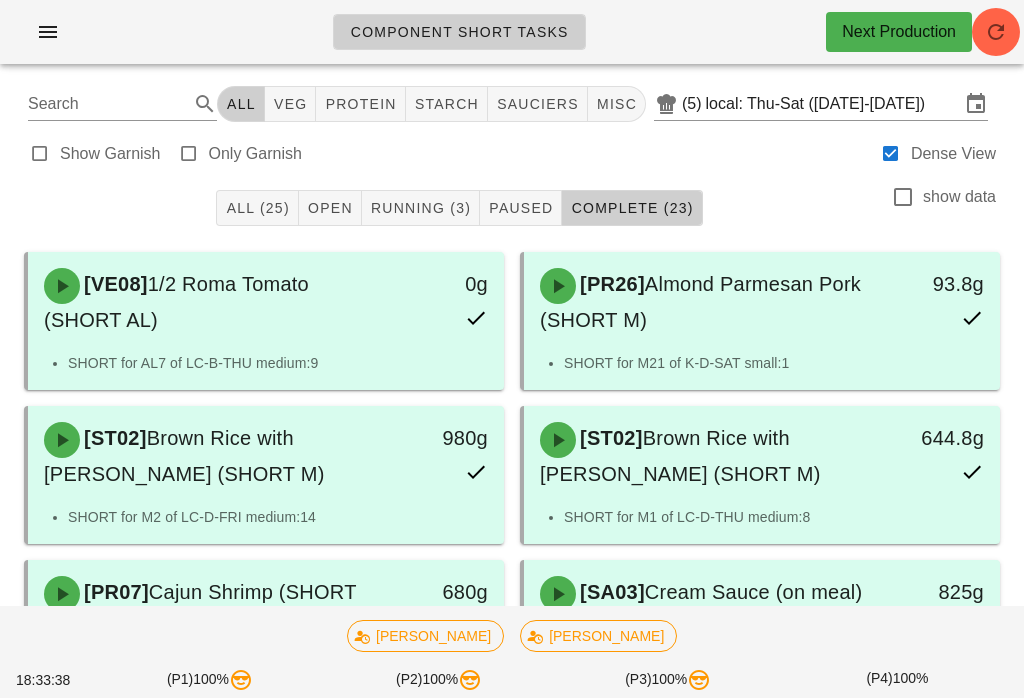 click on "Running (3)" at bounding box center (420, 208) 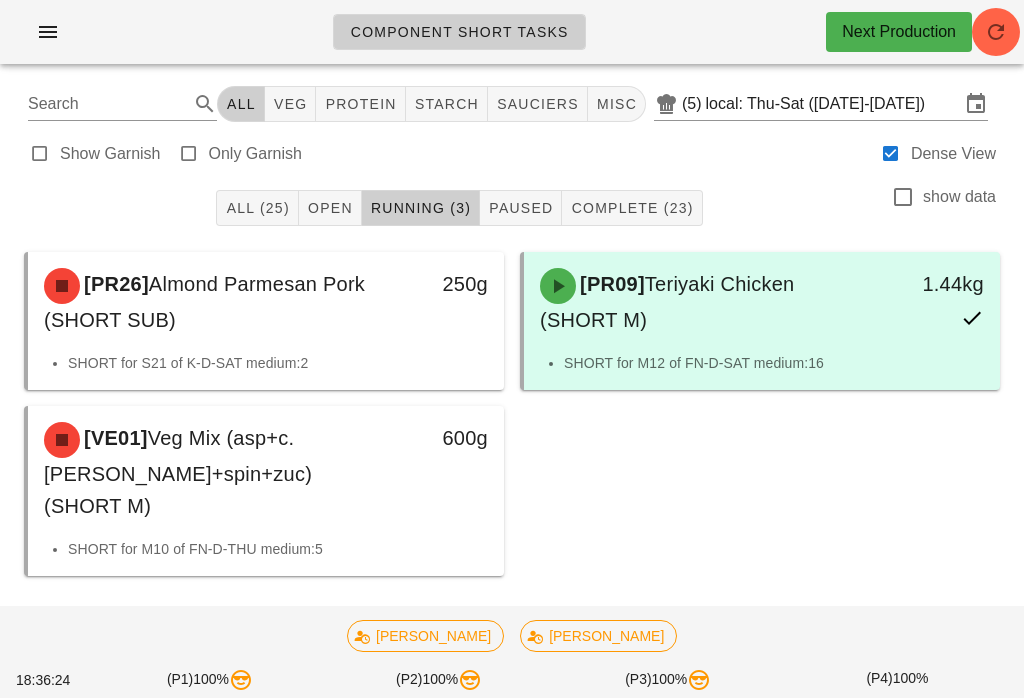 click at bounding box center [996, 32] 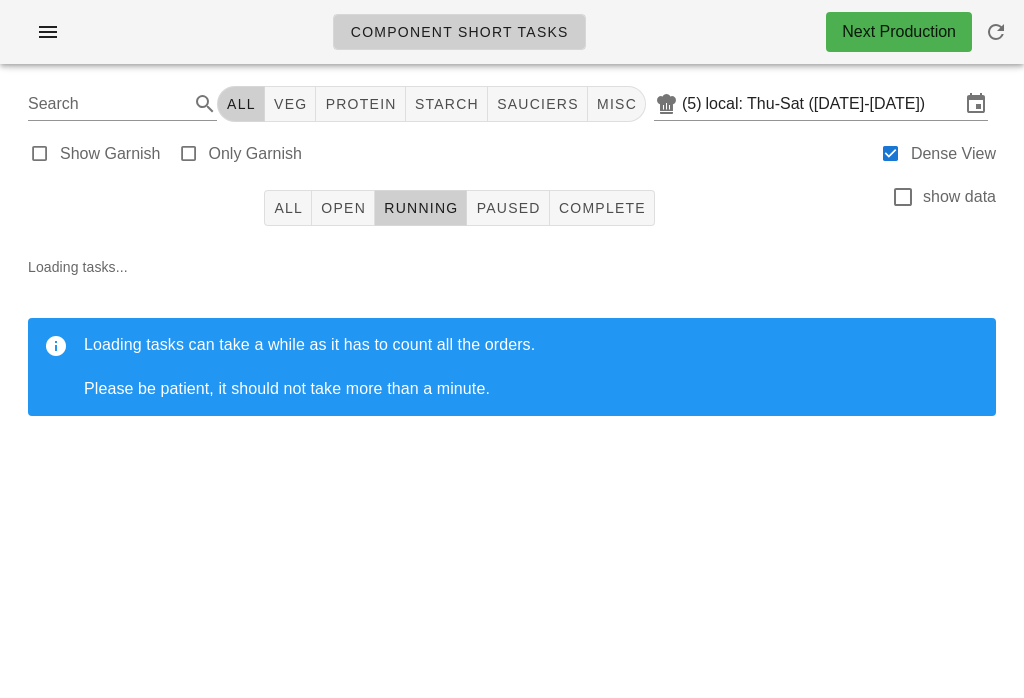 scroll, scrollTop: 0, scrollLeft: 0, axis: both 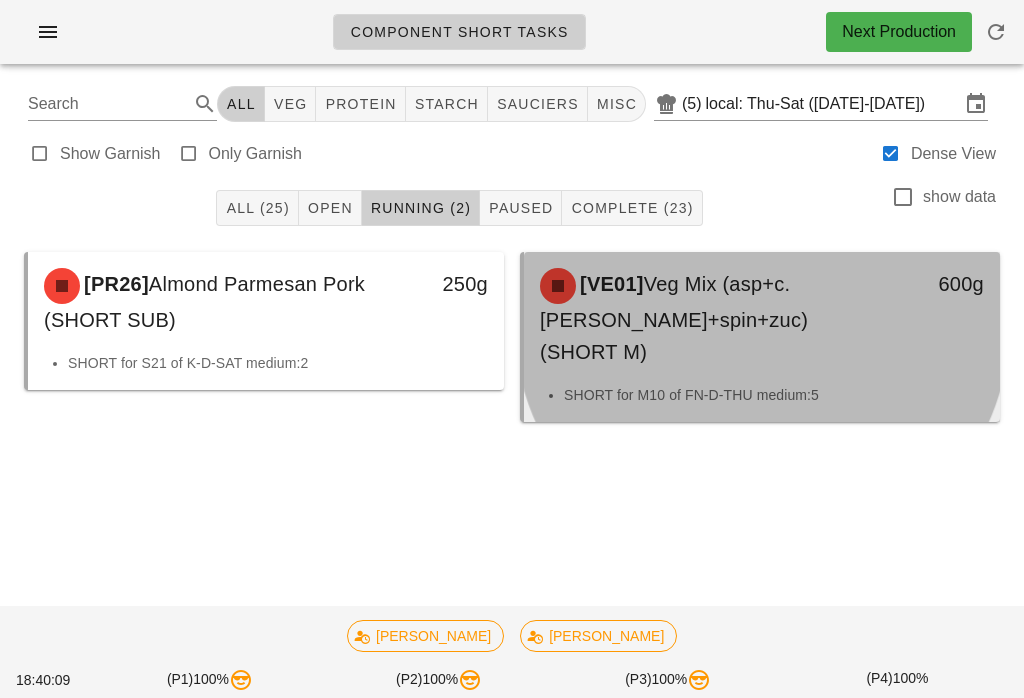 click on "[VE01]  Veg Mix (asp+c.tom+spin+zuc) (SHORT M)" at bounding box center (703, 318) 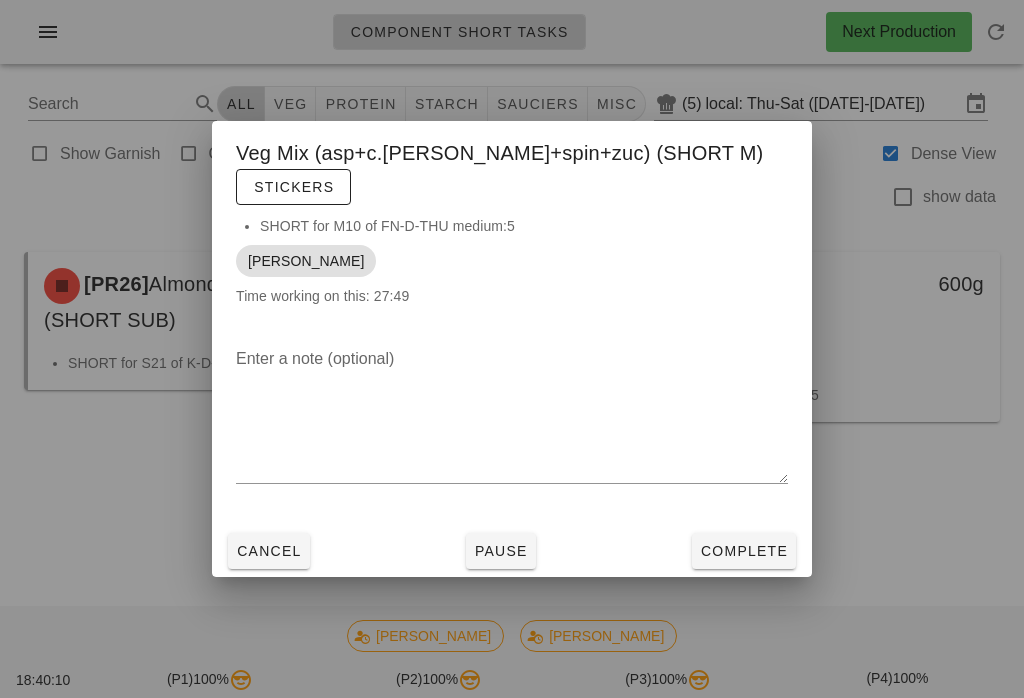 click on "Complete" at bounding box center [744, 551] 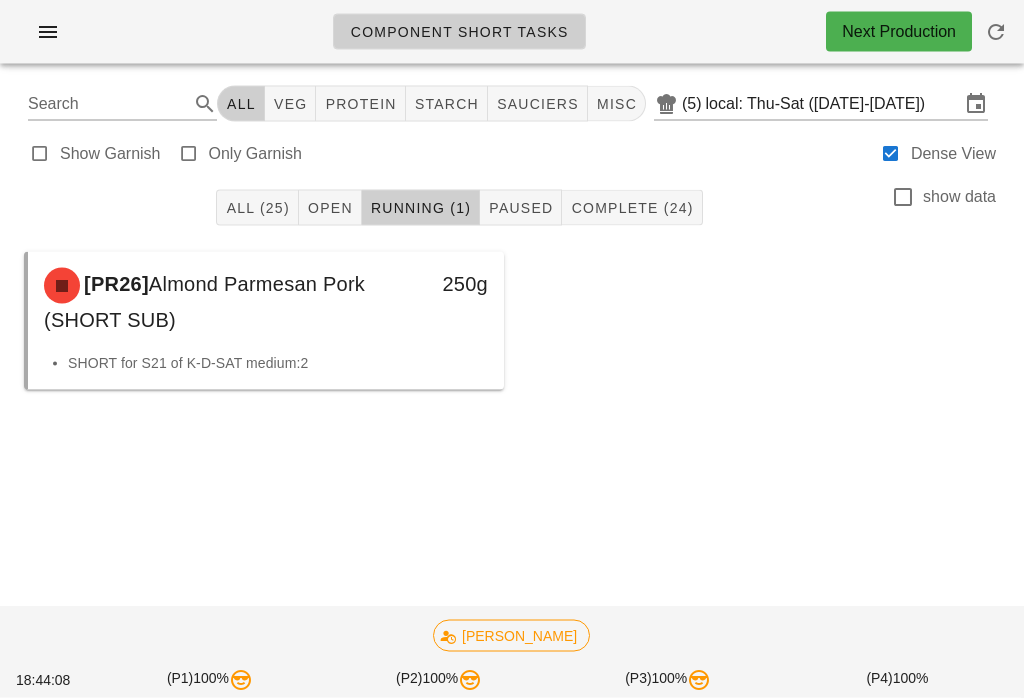 scroll, scrollTop: 0, scrollLeft: 0, axis: both 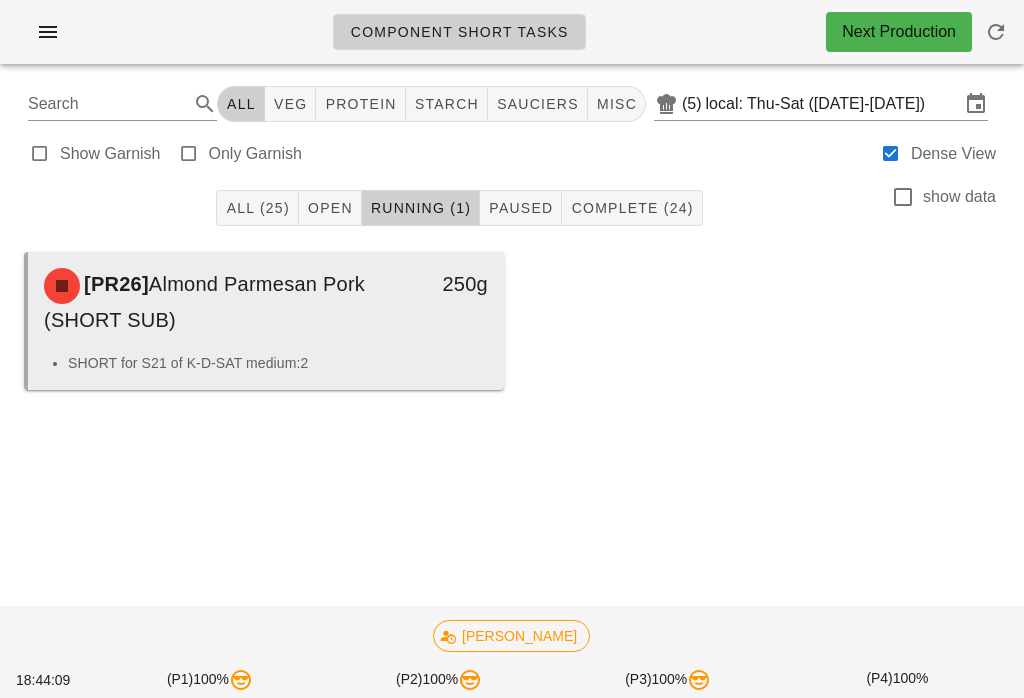 click on "Almond Parmesan Pork (SHORT SUB)" at bounding box center [204, 302] 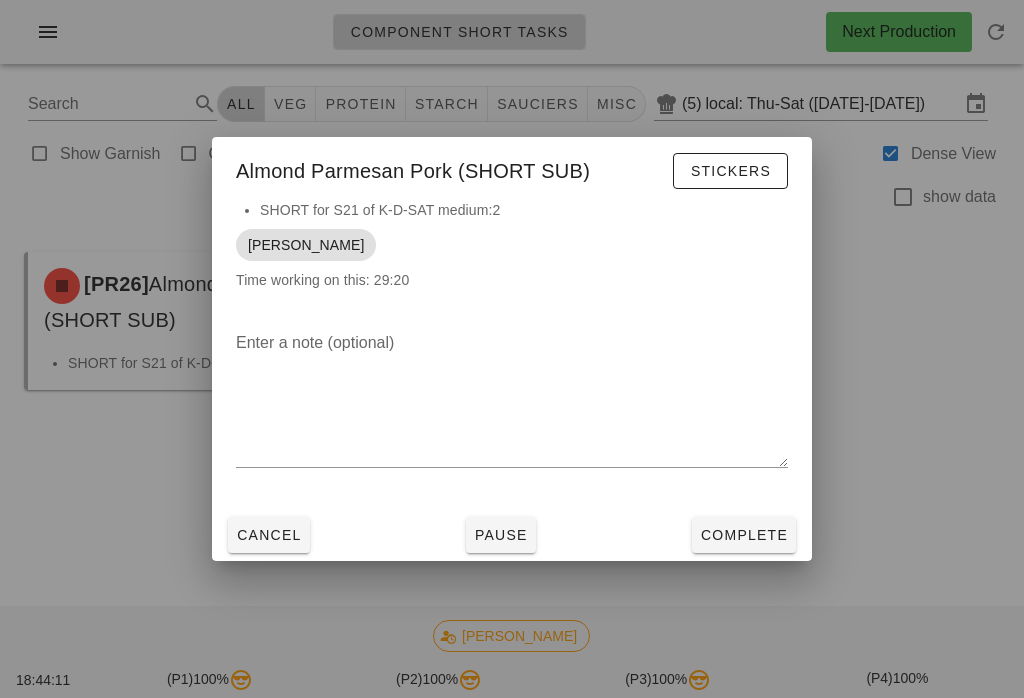click on "Complete" at bounding box center [744, 535] 